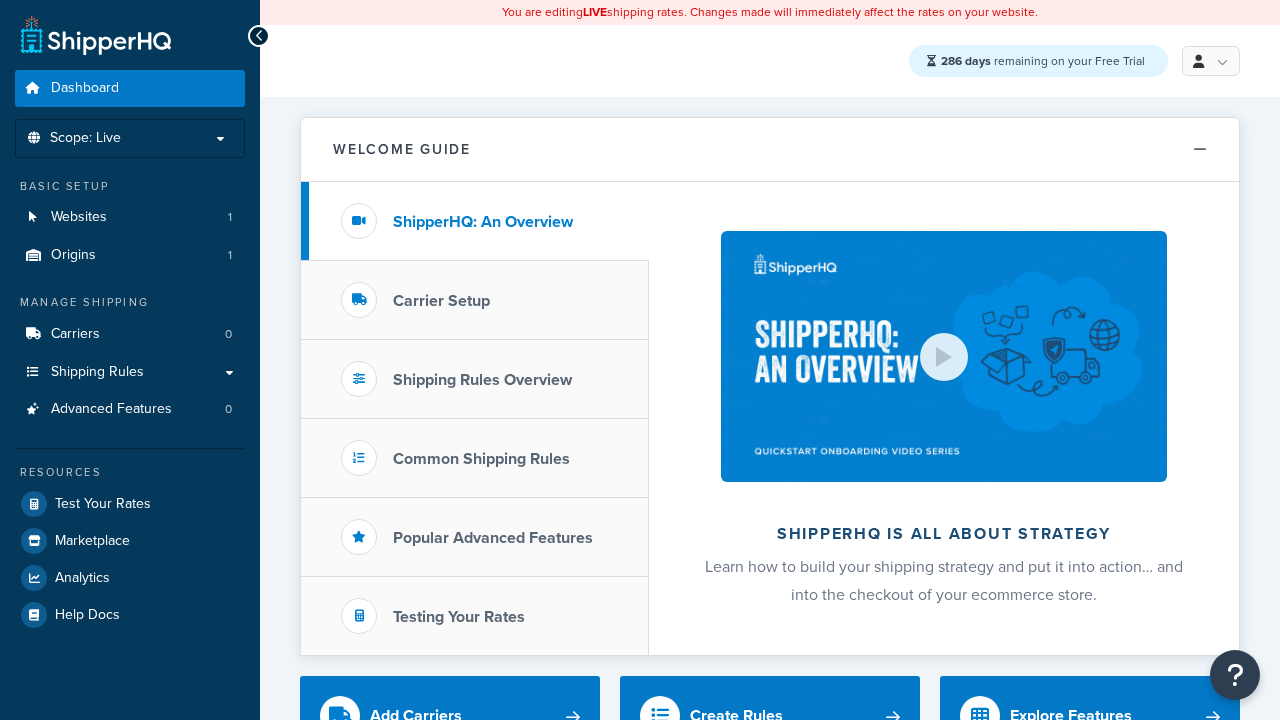 scroll, scrollTop: 0, scrollLeft: 0, axis: both 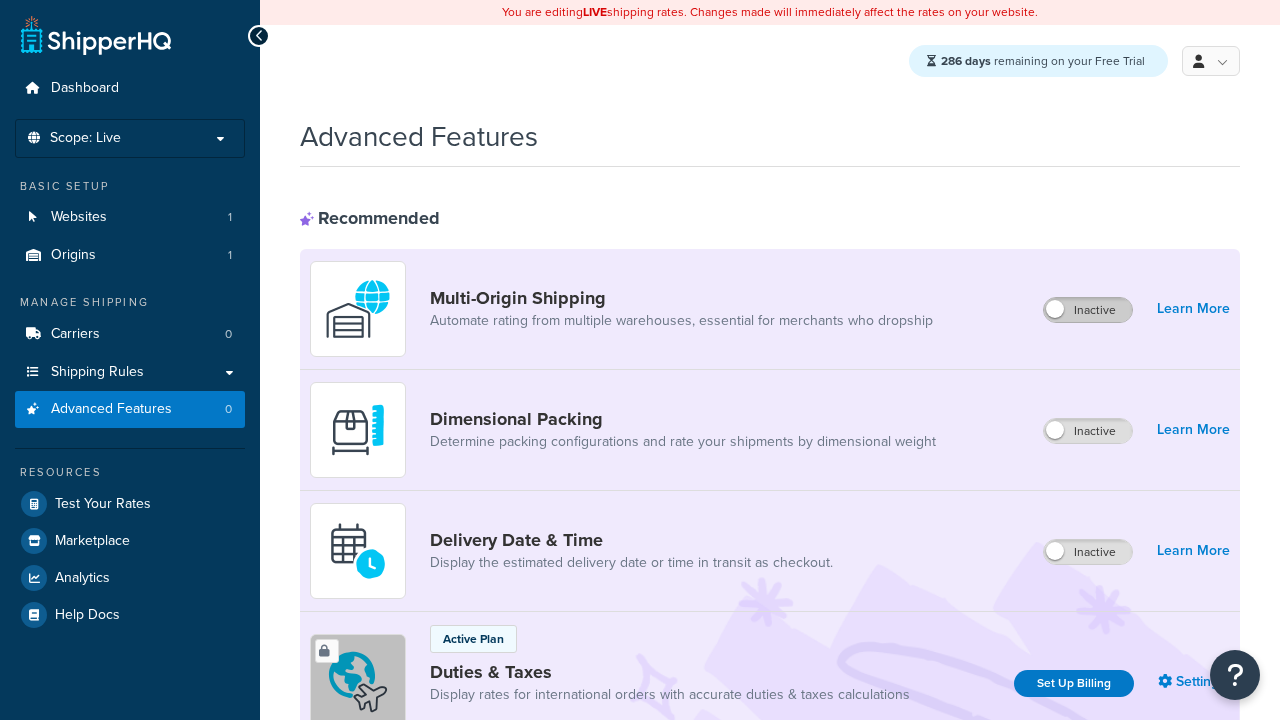 click on "Inactive" at bounding box center [1088, 310] 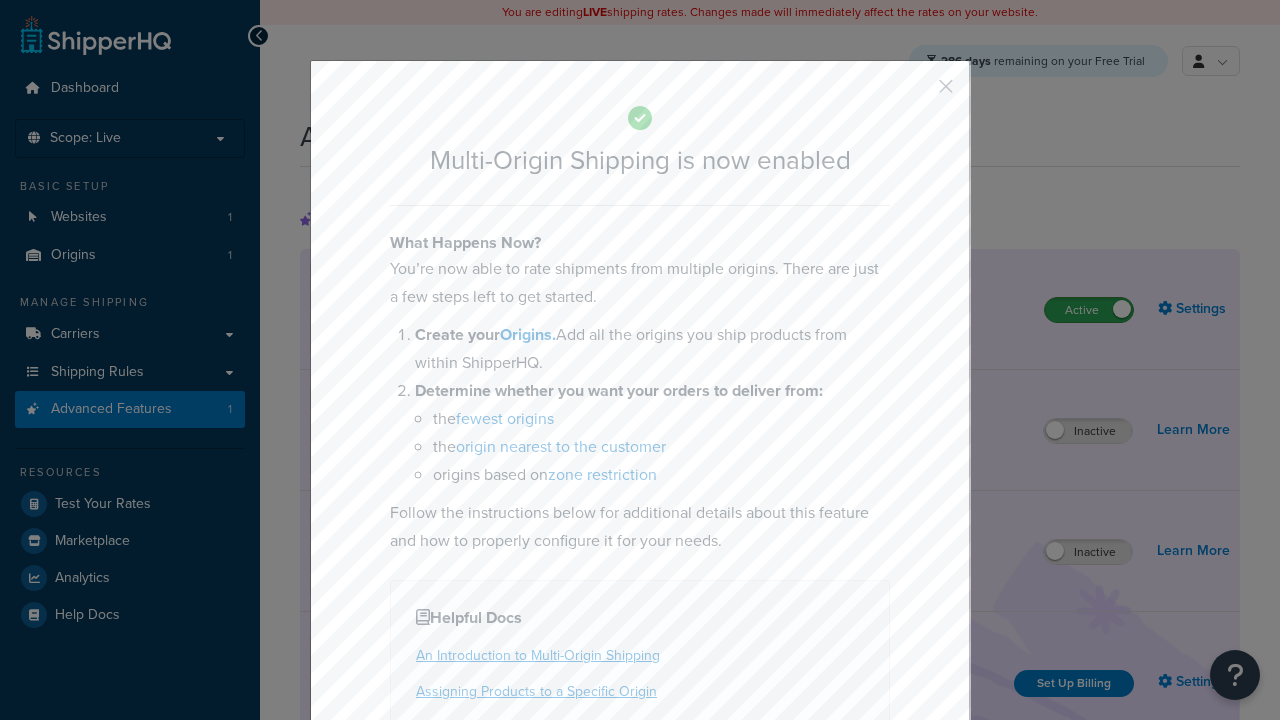 scroll, scrollTop: 0, scrollLeft: 0, axis: both 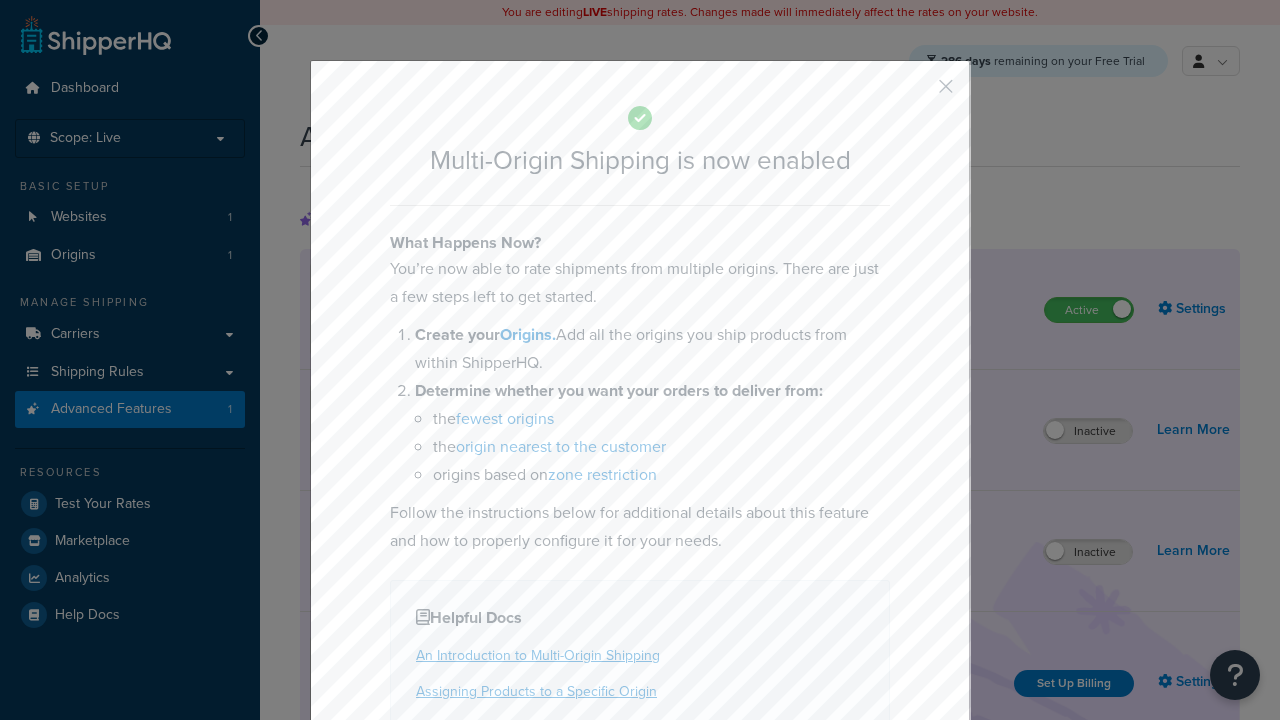 click at bounding box center (916, 93) 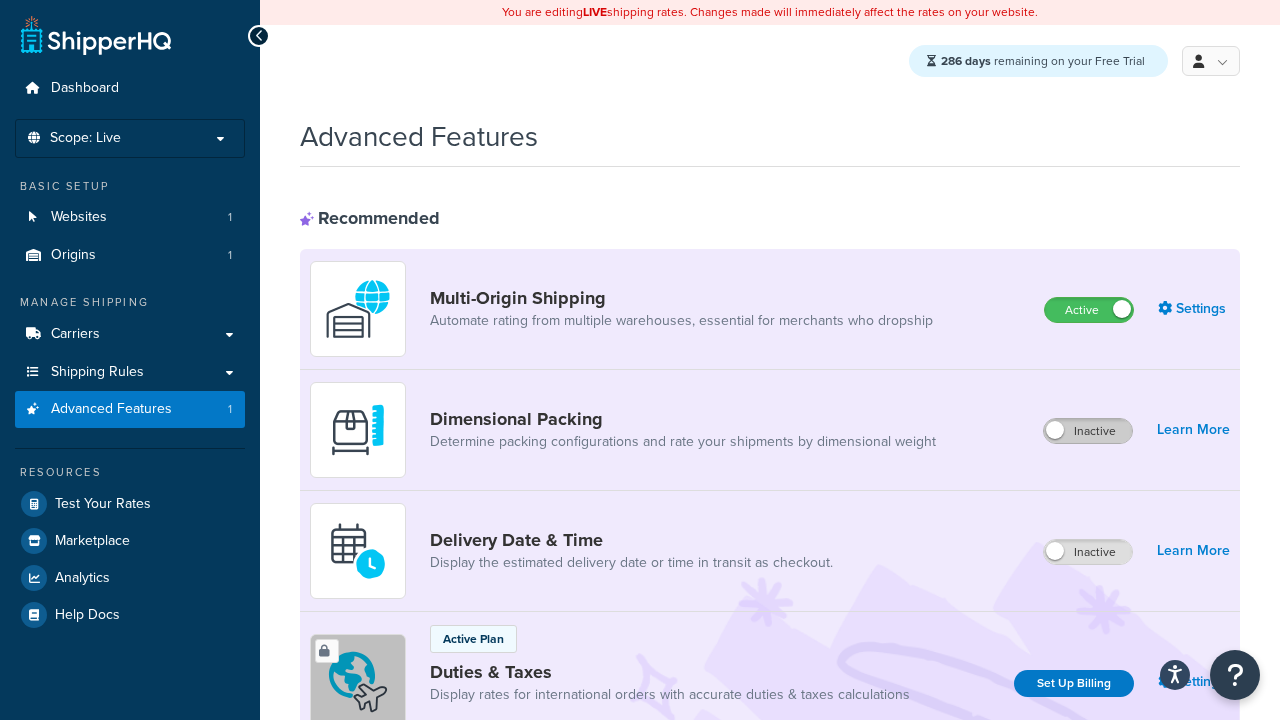 click on "Inactive" at bounding box center (1088, 431) 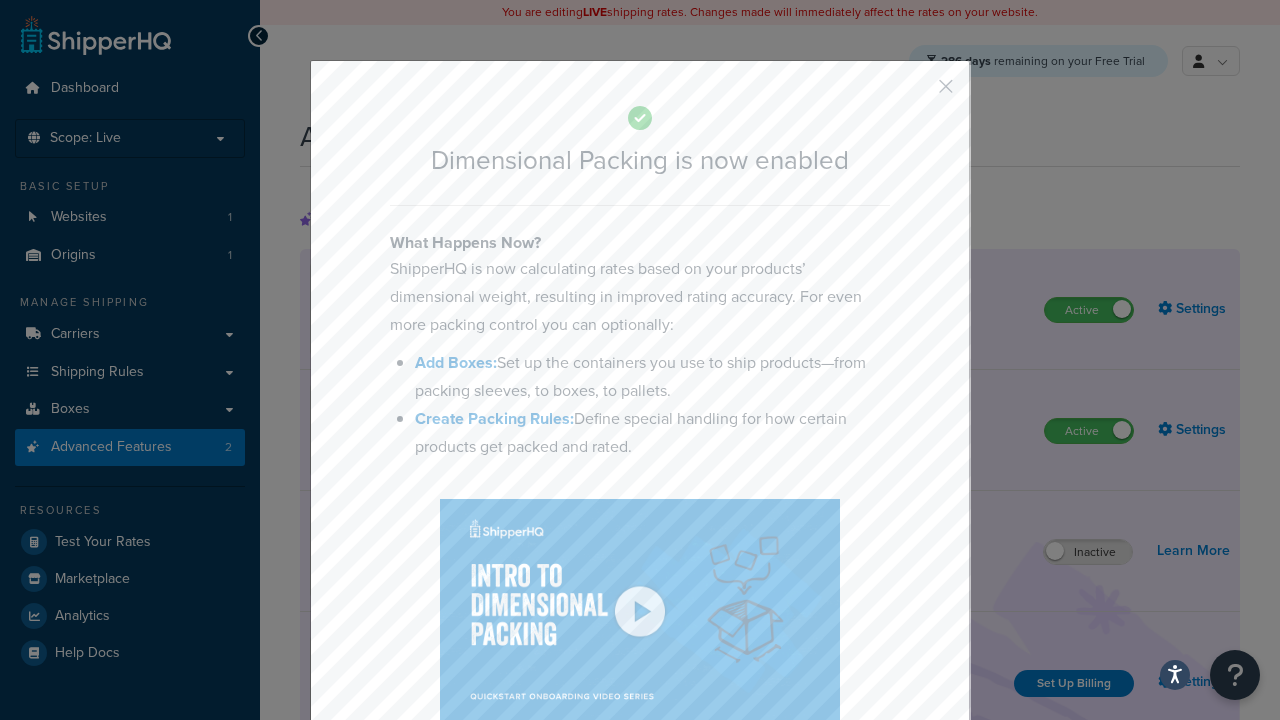 click at bounding box center [916, 93] 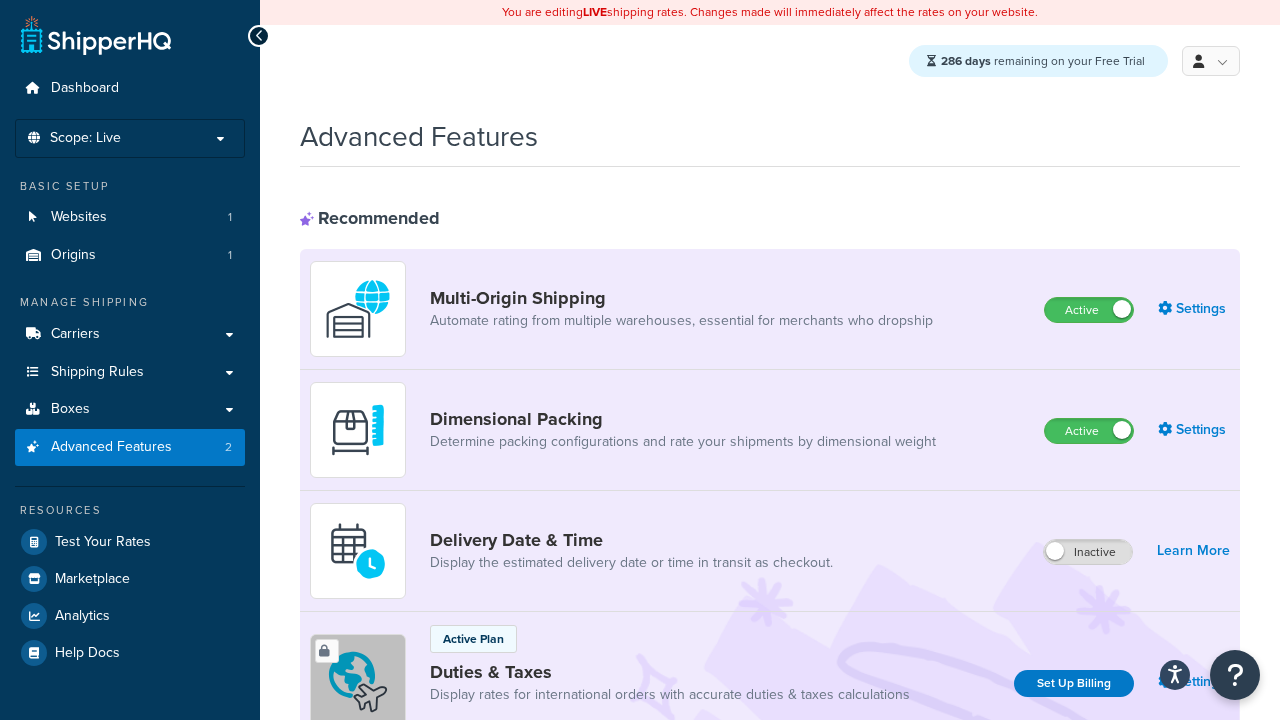 click on "Inactive" at bounding box center [1088, 552] 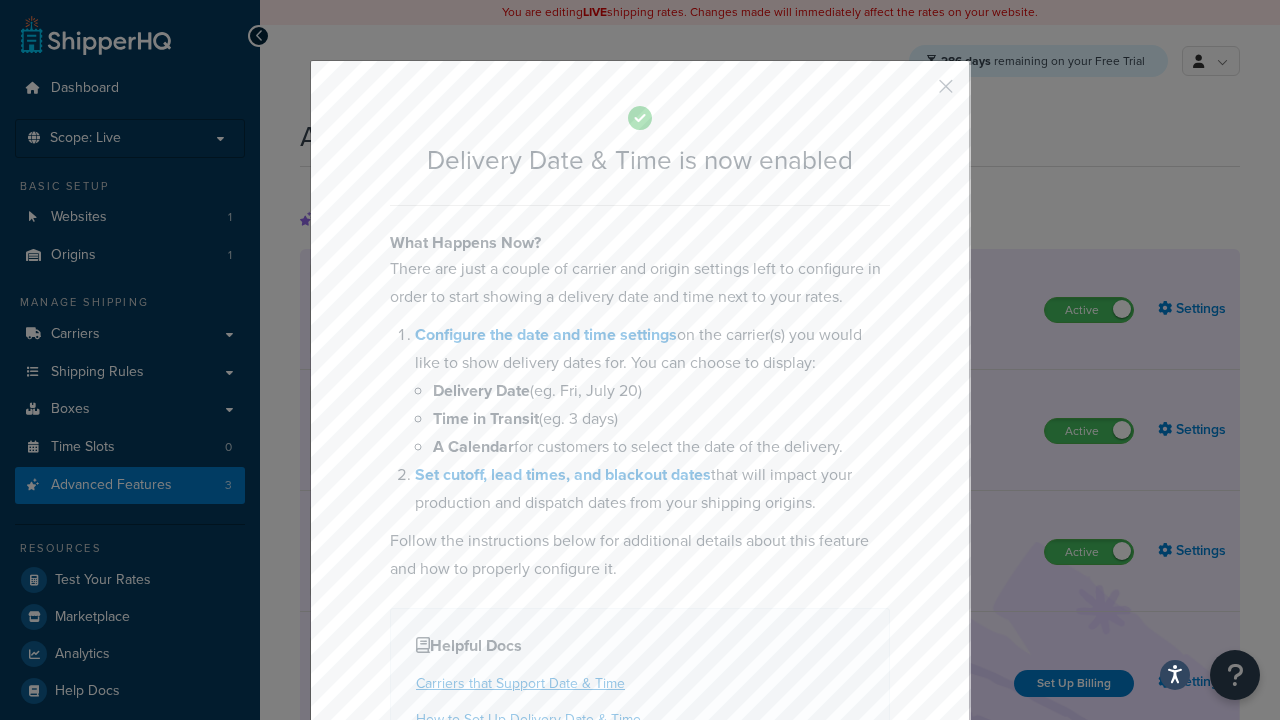 click at bounding box center (916, 93) 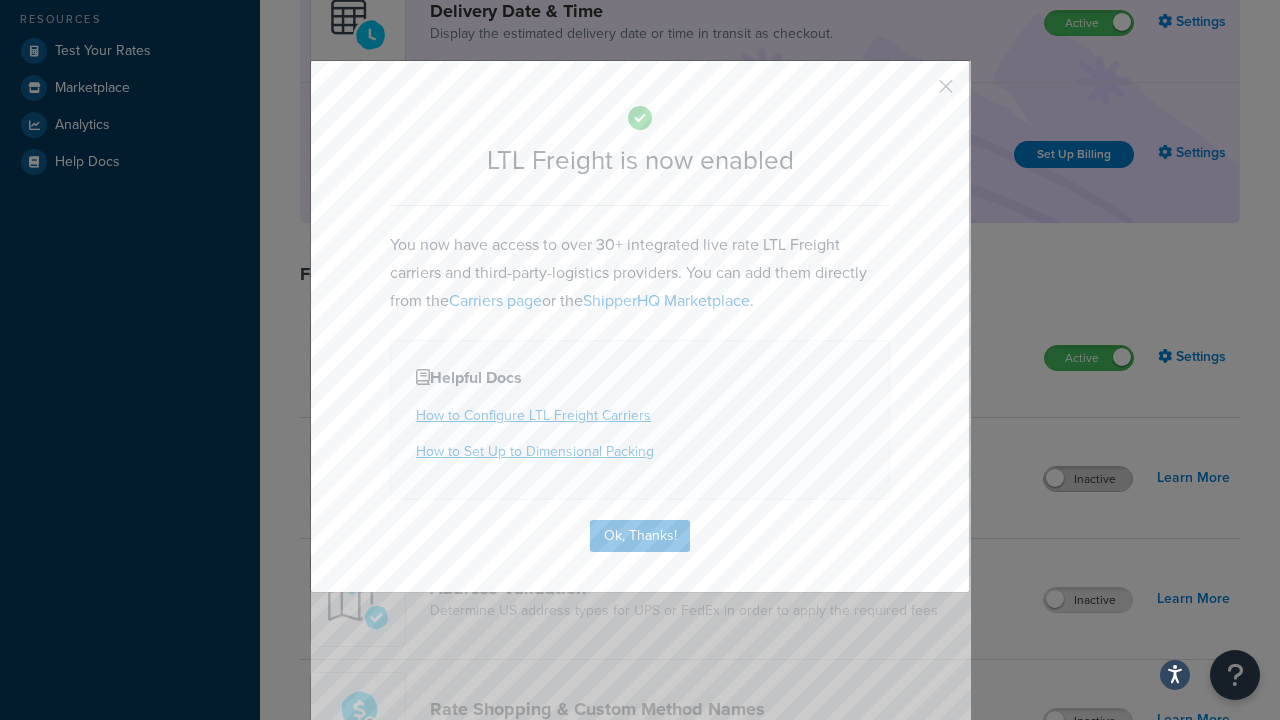 click at bounding box center (916, 93) 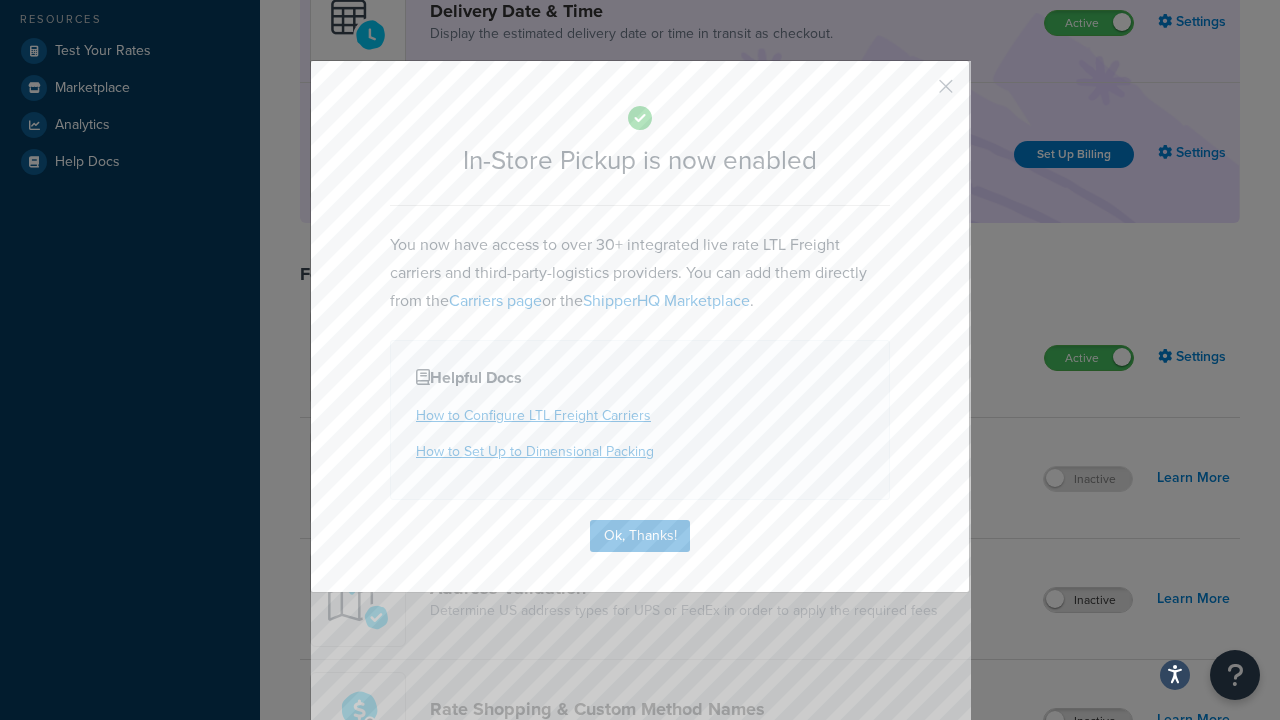 scroll, scrollTop: 567, scrollLeft: 0, axis: vertical 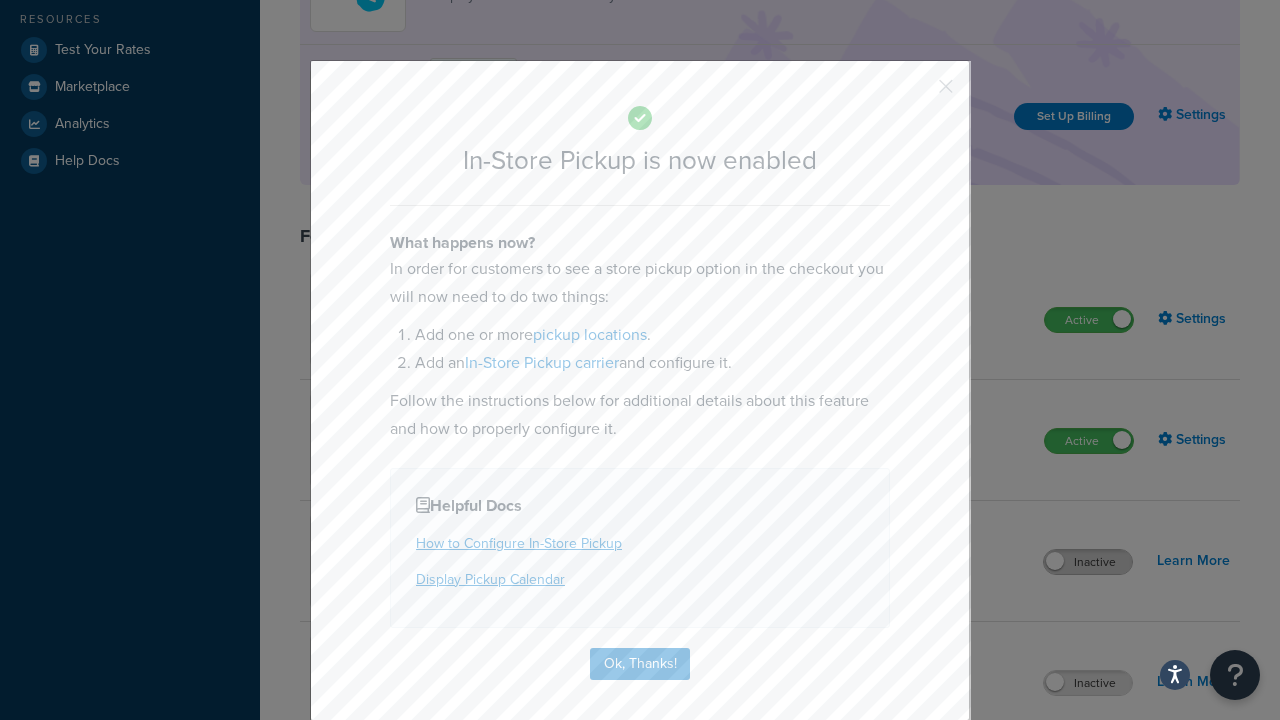 click at bounding box center (916, 93) 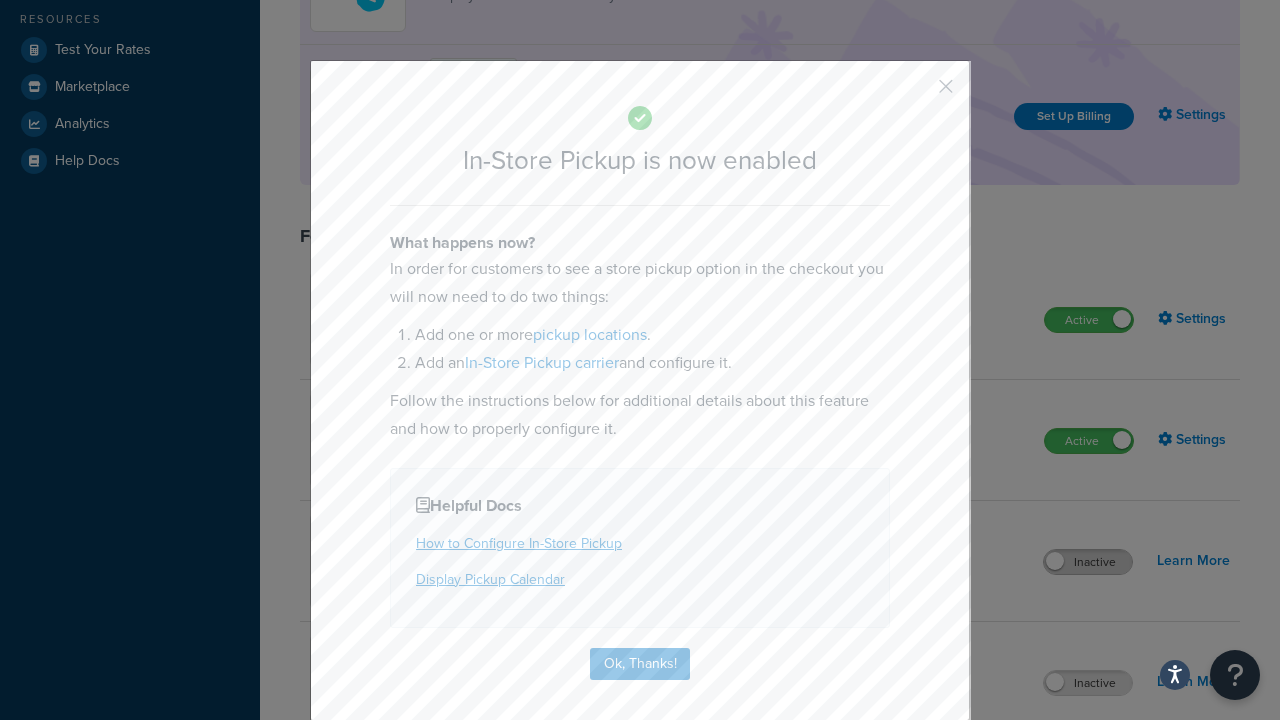 click on "Inactive" at bounding box center (1088, 562) 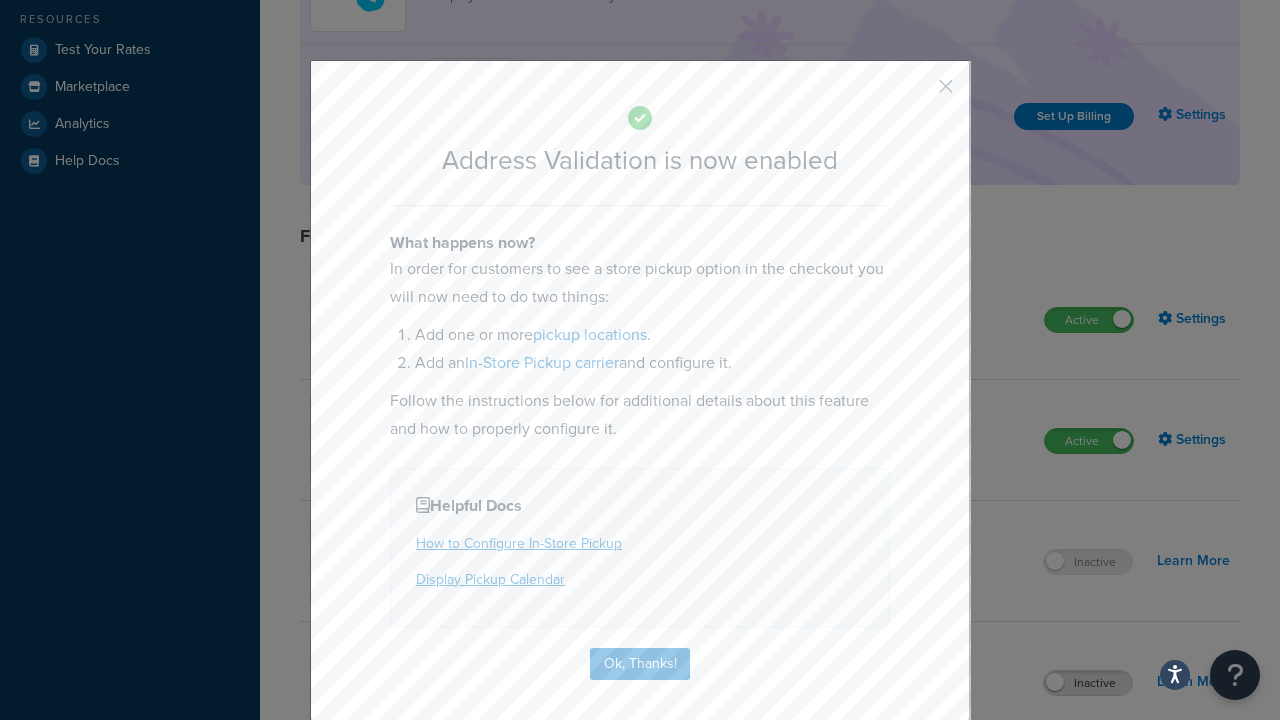 click at bounding box center (916, 93) 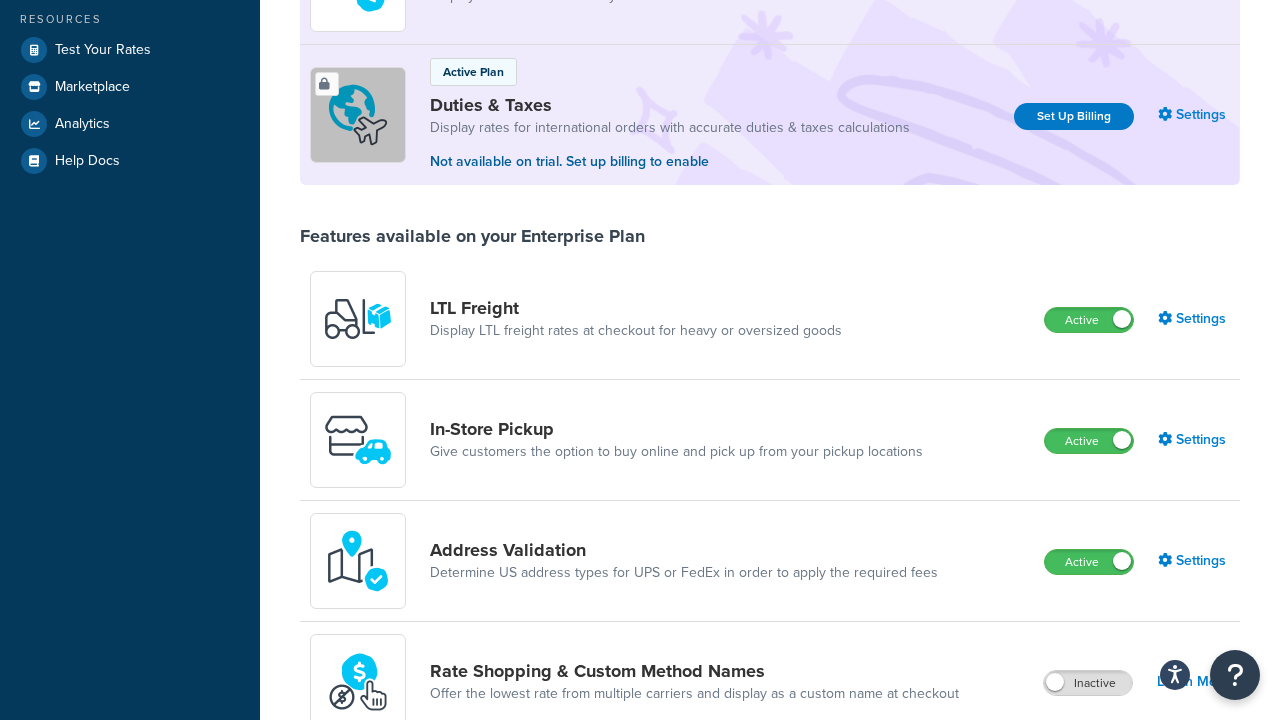 click on "Inactive" at bounding box center [1088, 683] 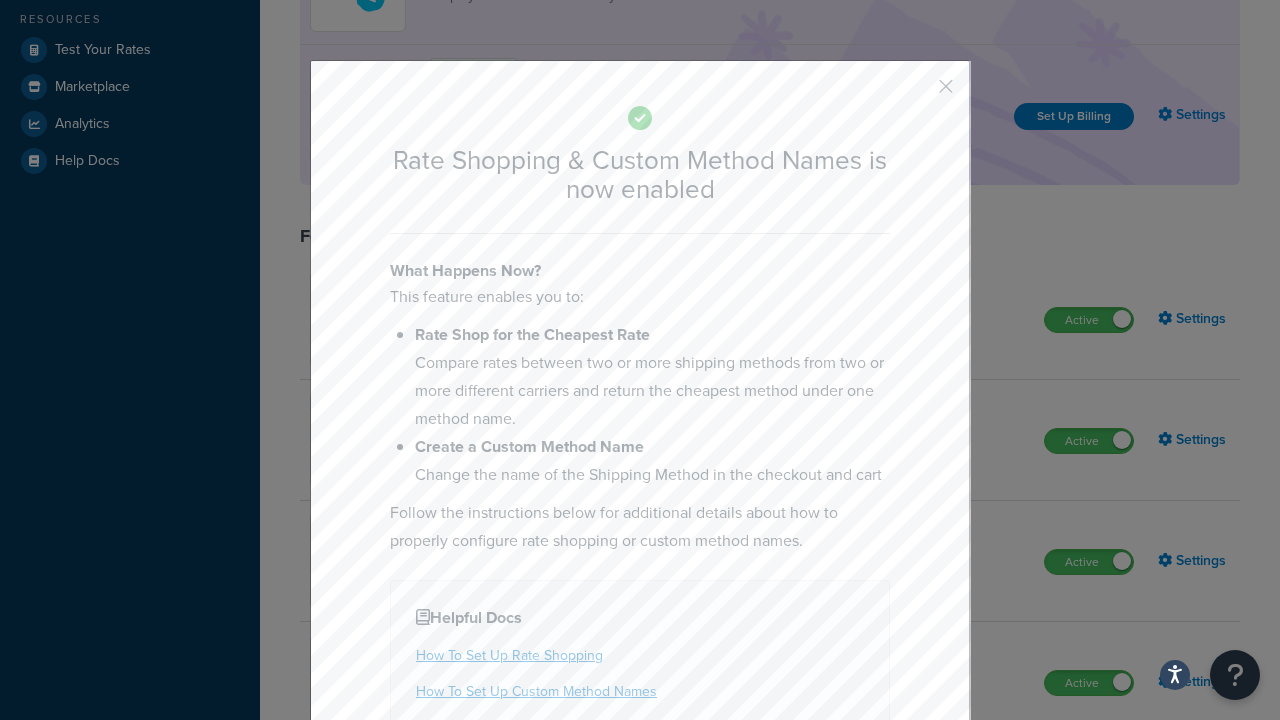 click at bounding box center [916, 93] 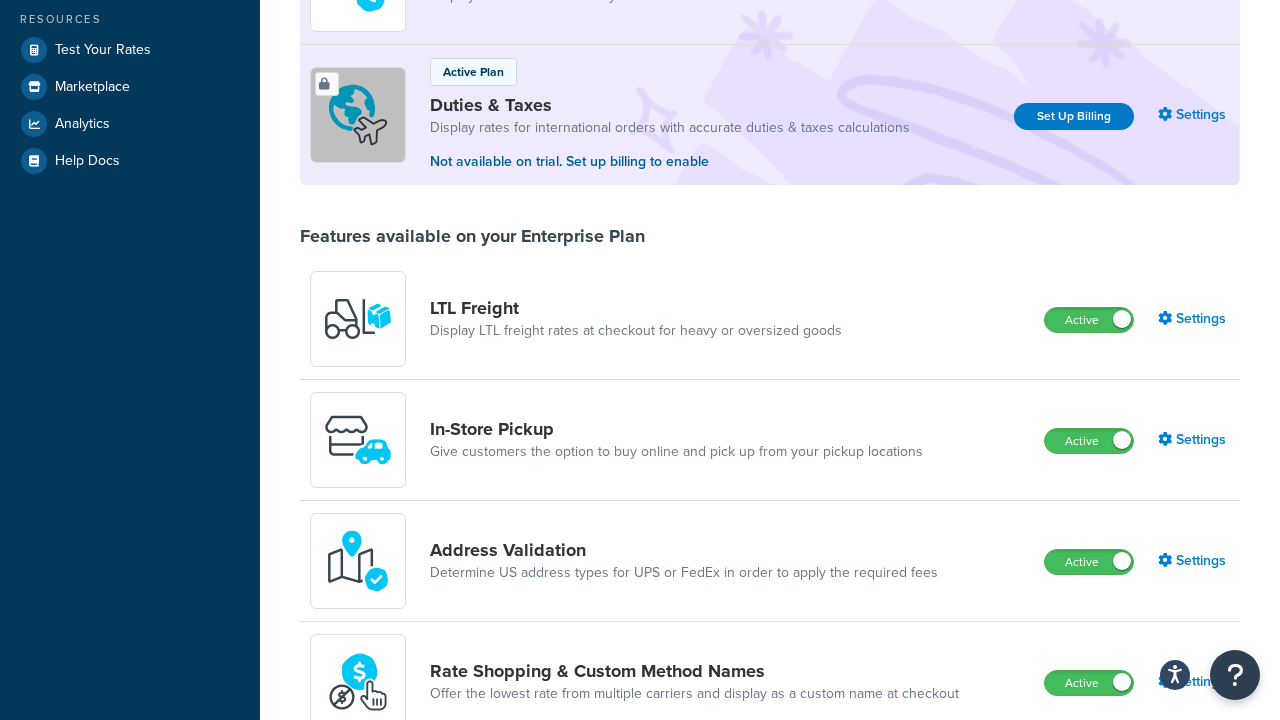 click on "Inactive" at bounding box center (1088, 804) 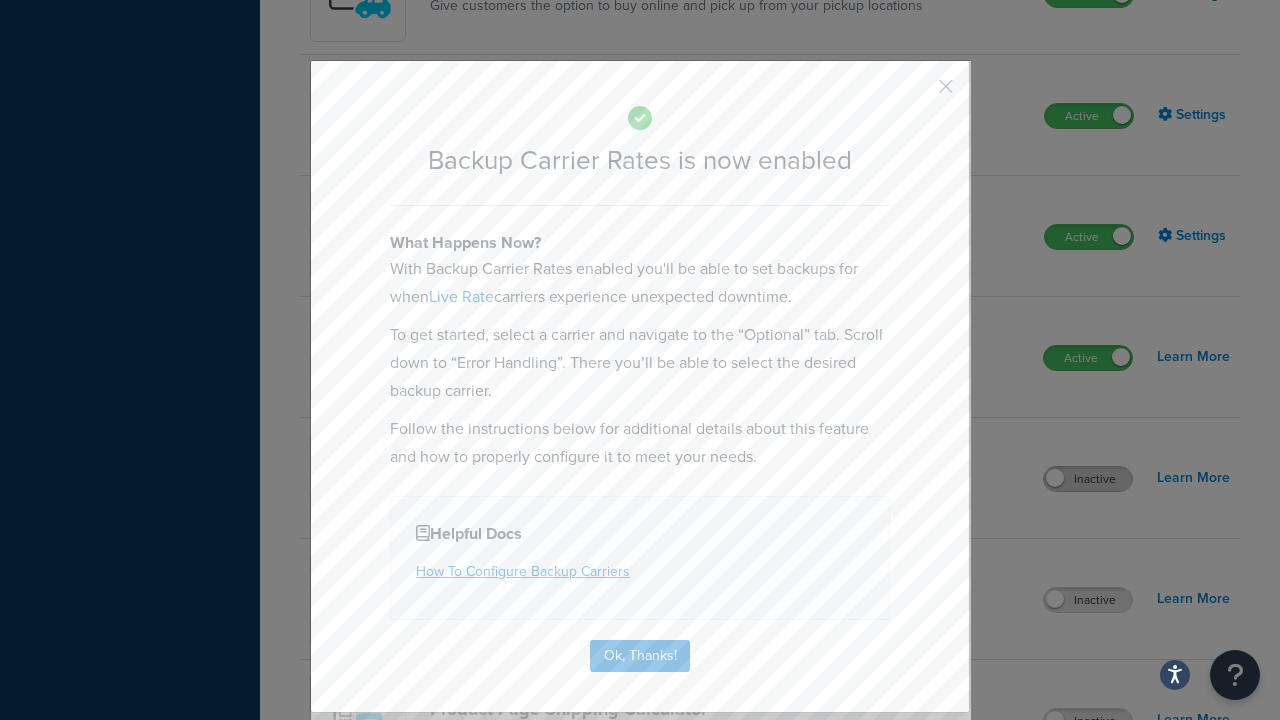 click at bounding box center (916, 93) 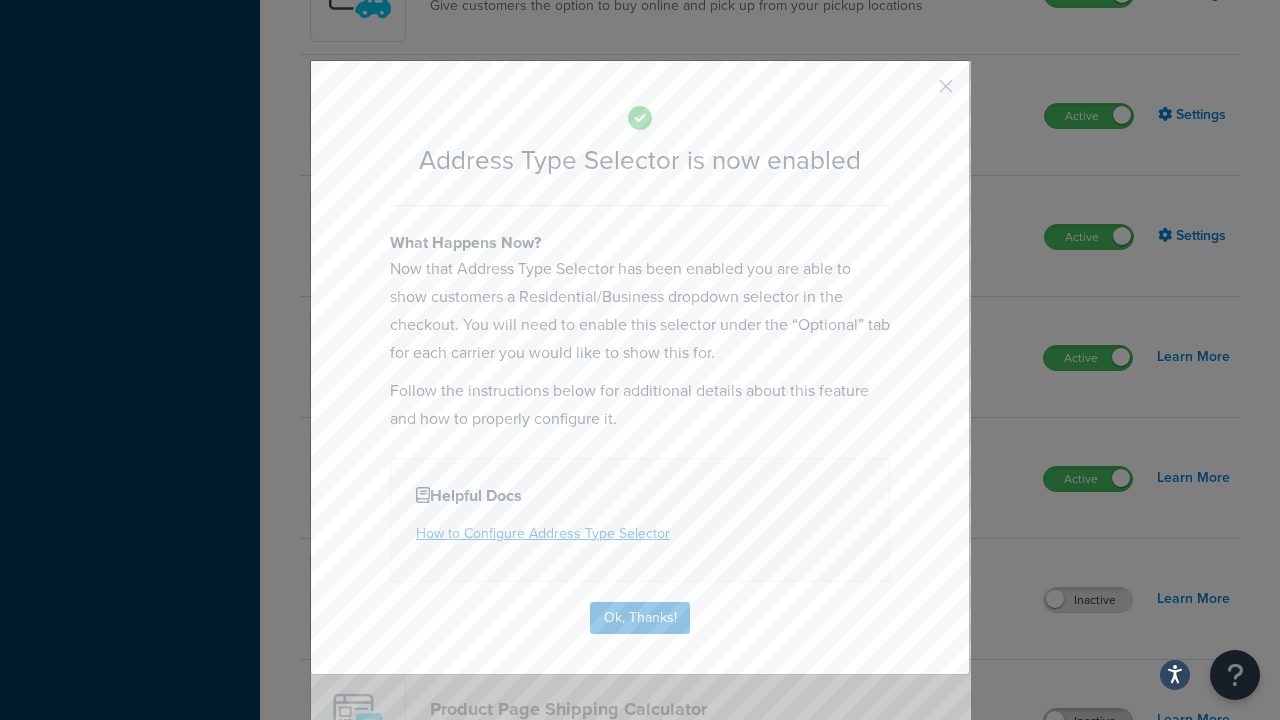 click at bounding box center [916, 93] 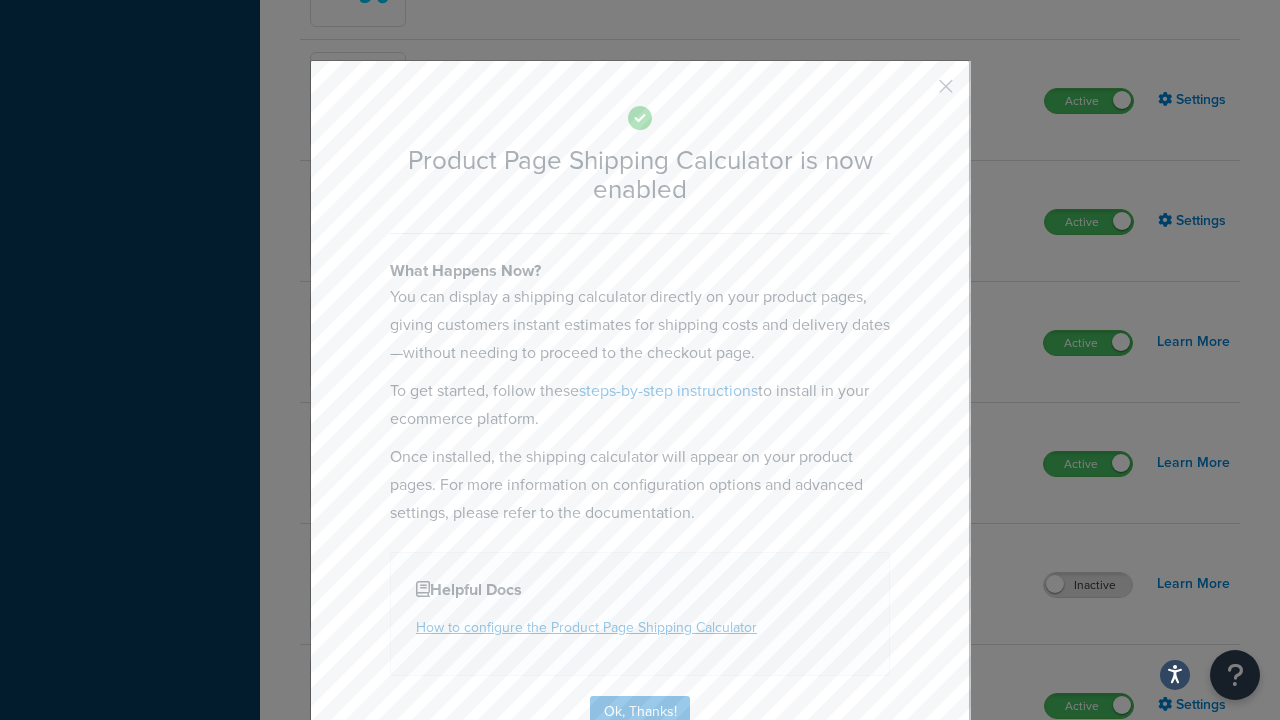 click at bounding box center [916, 93] 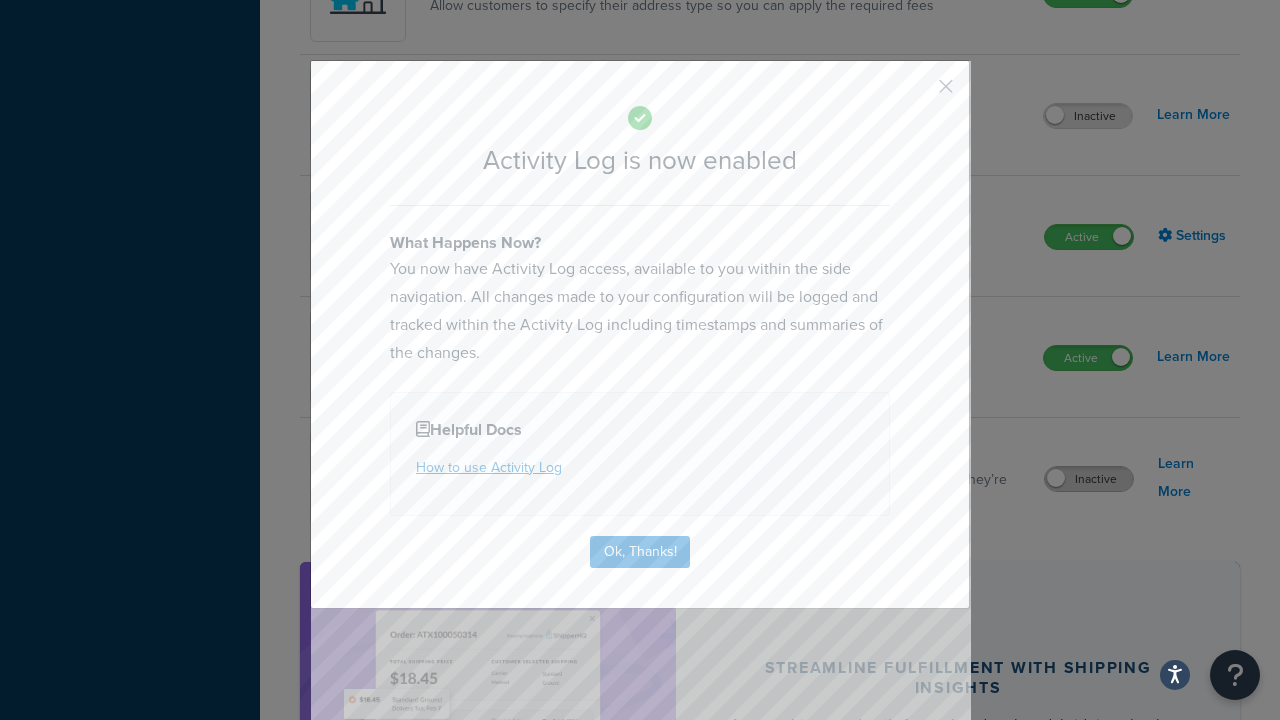 click at bounding box center [916, 93] 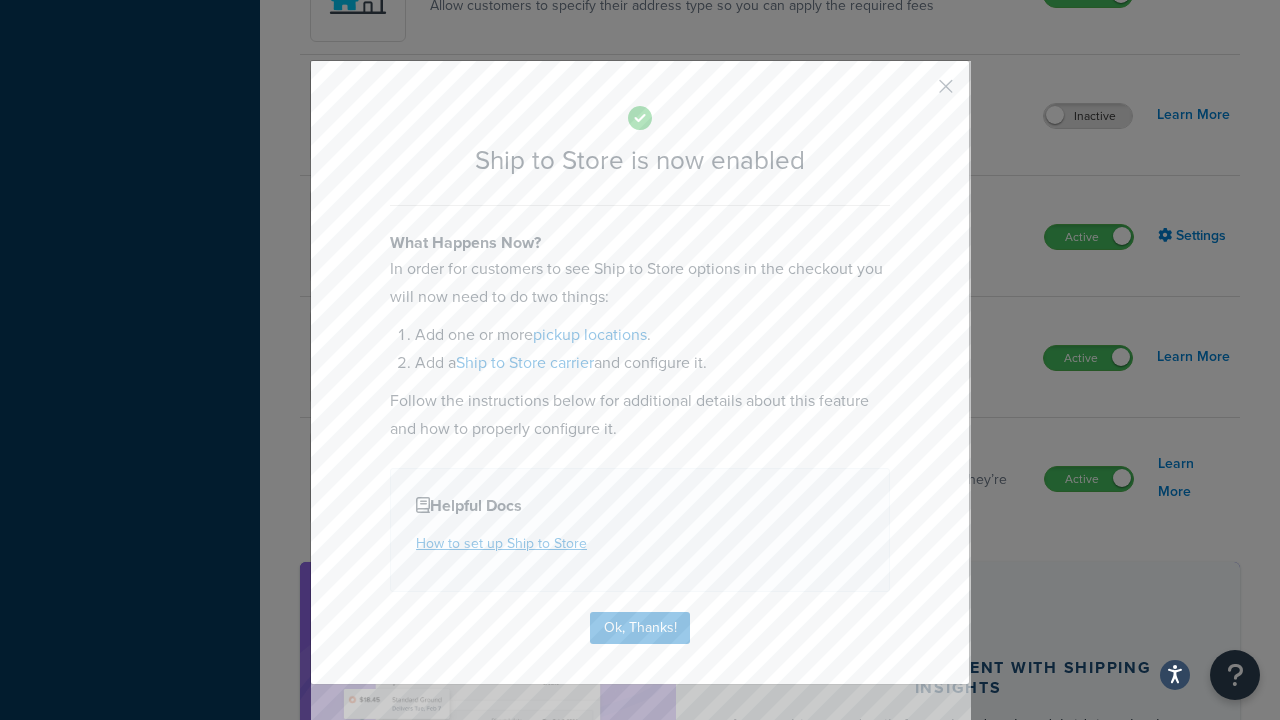 click at bounding box center (916, 93) 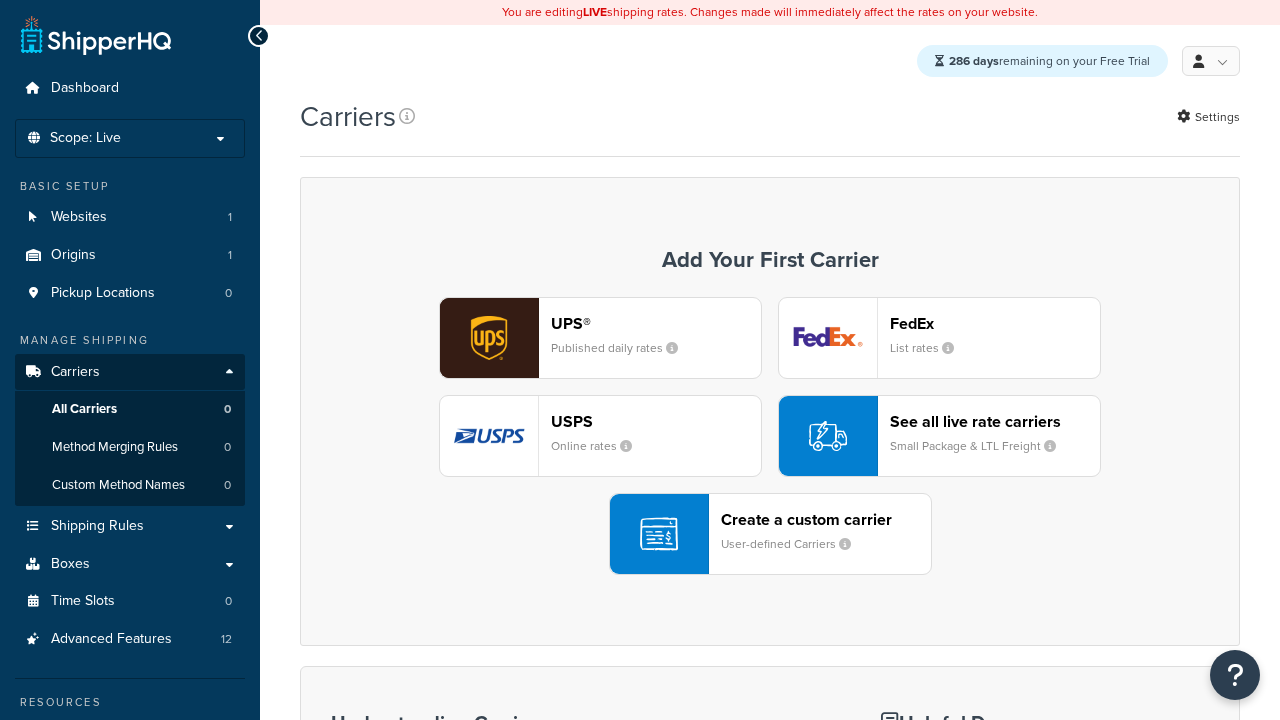 scroll, scrollTop: 0, scrollLeft: 0, axis: both 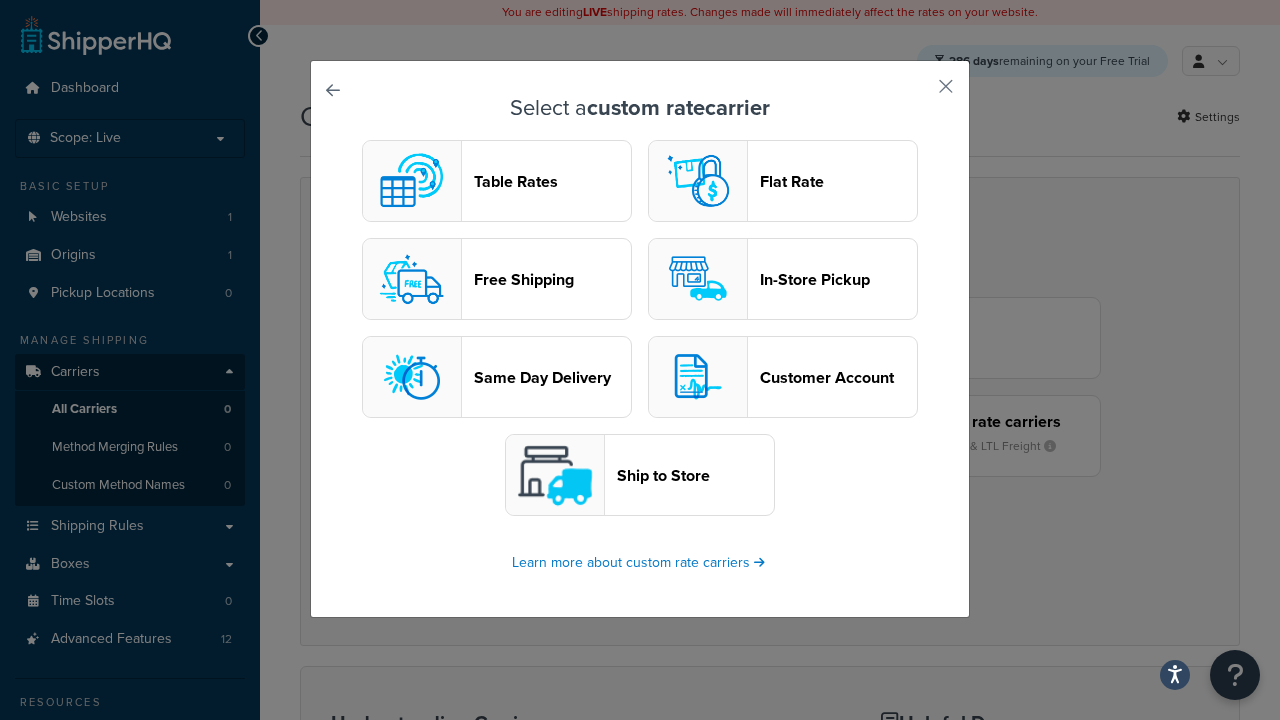 click on "In-Store Pickup" at bounding box center [838, 279] 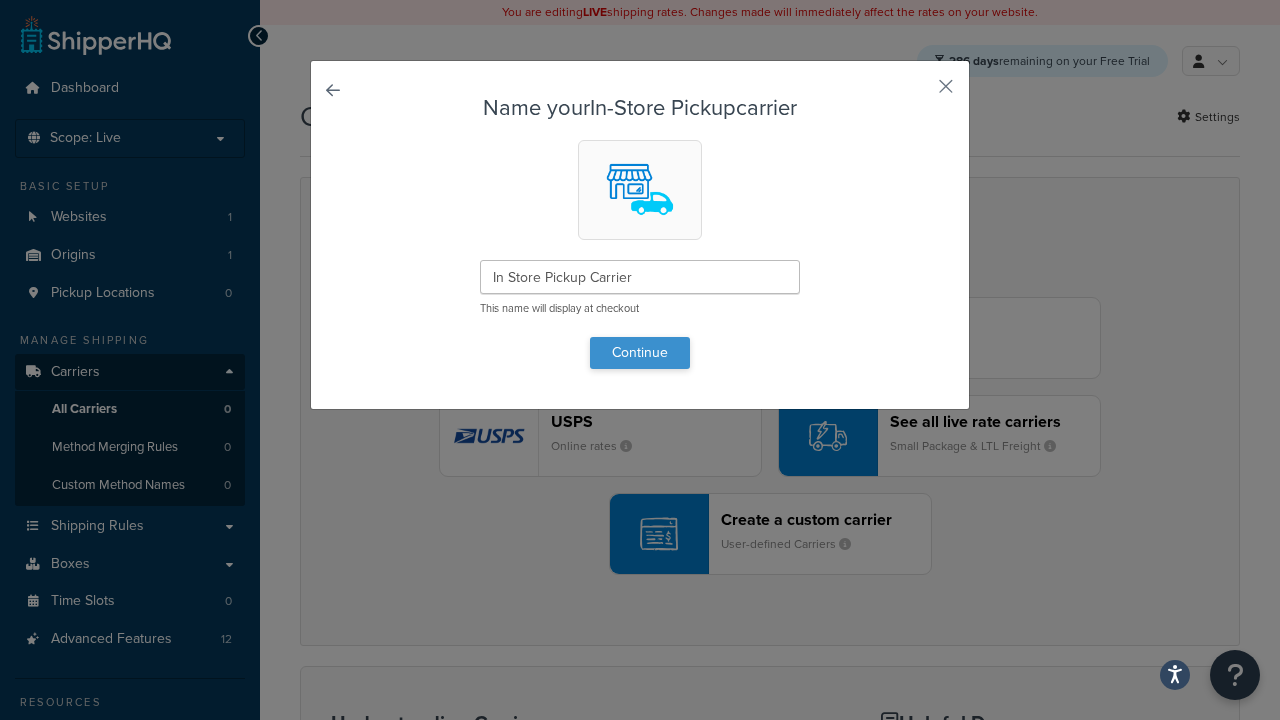 type on "In Store Pickup Carrier" 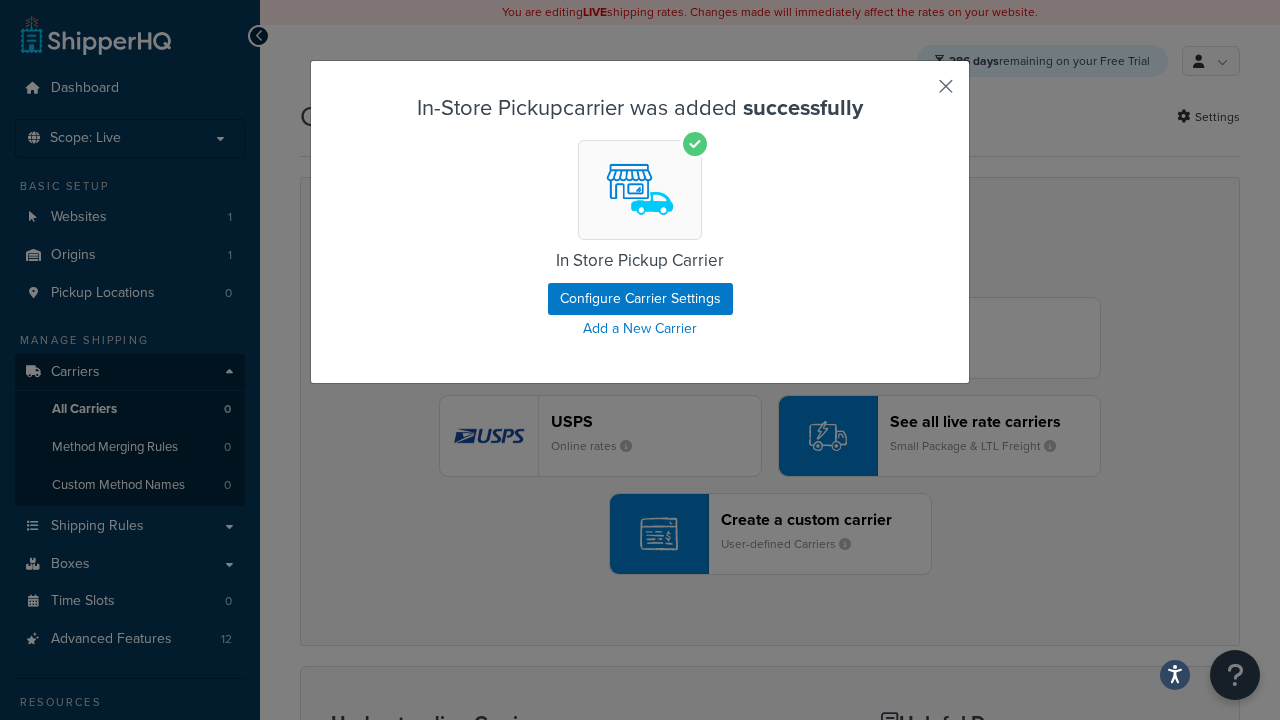 click at bounding box center (916, 93) 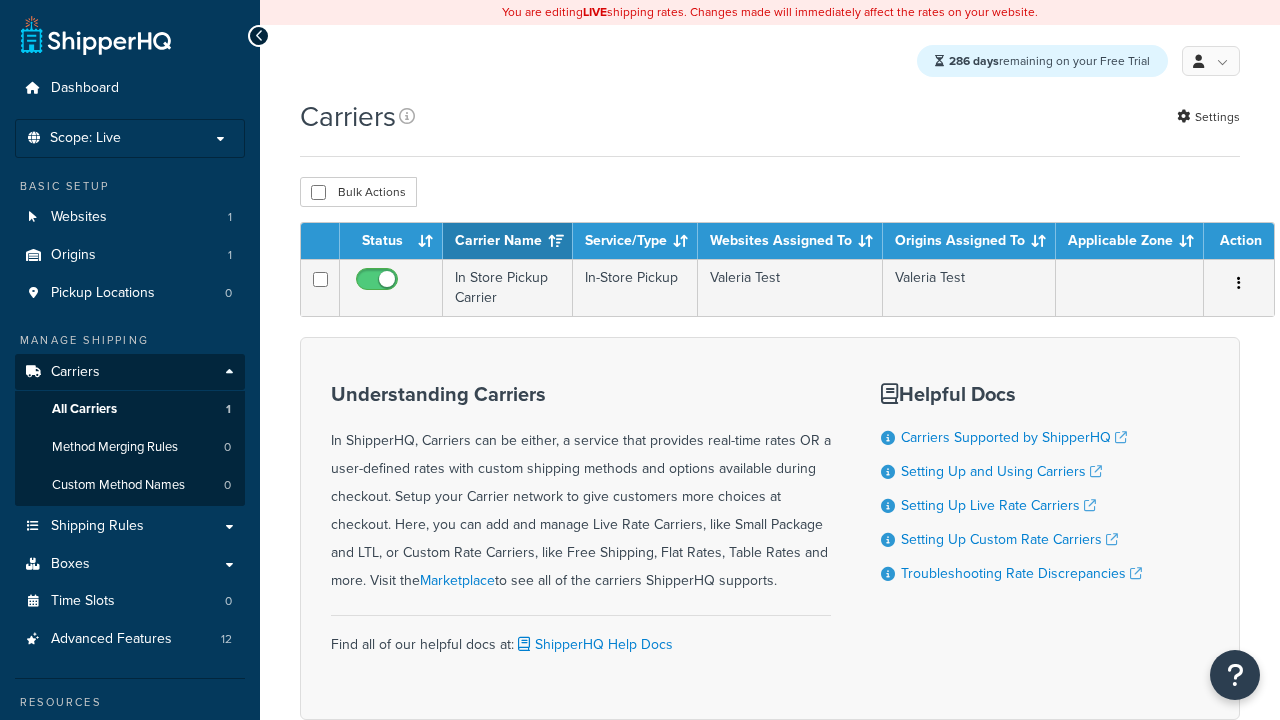 scroll, scrollTop: 0, scrollLeft: 0, axis: both 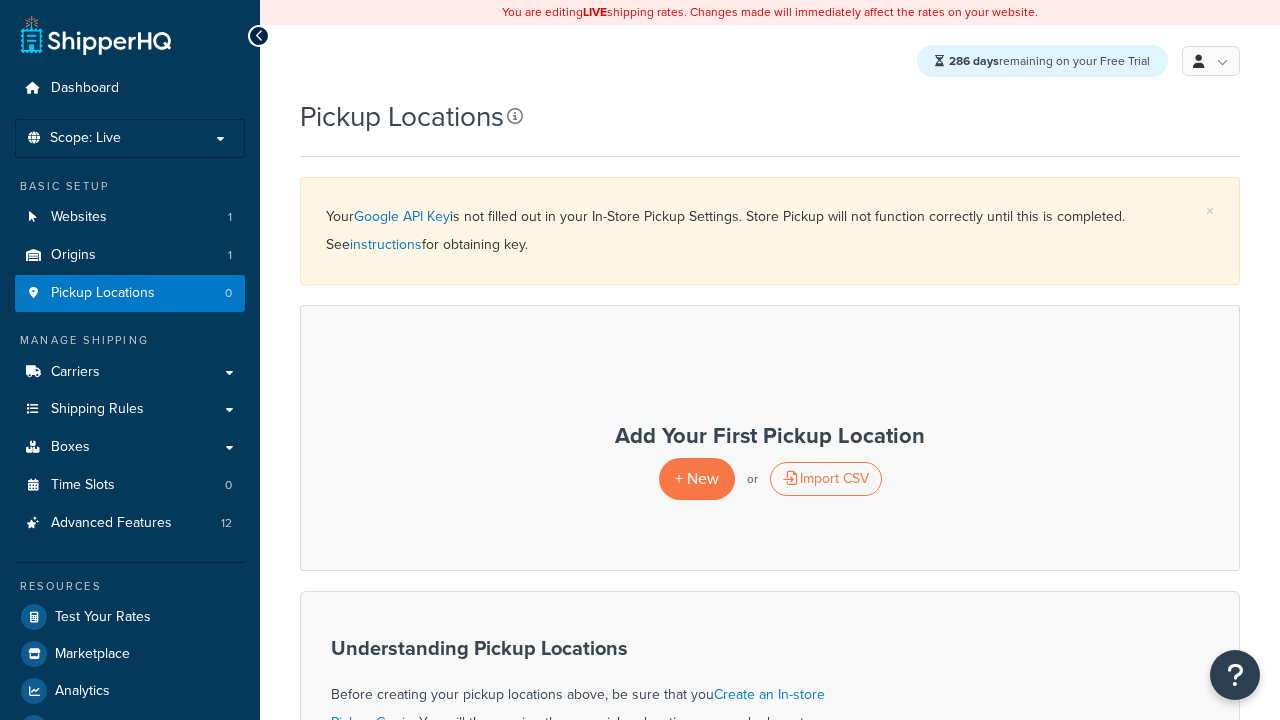 click at bounding box center [515, 116] 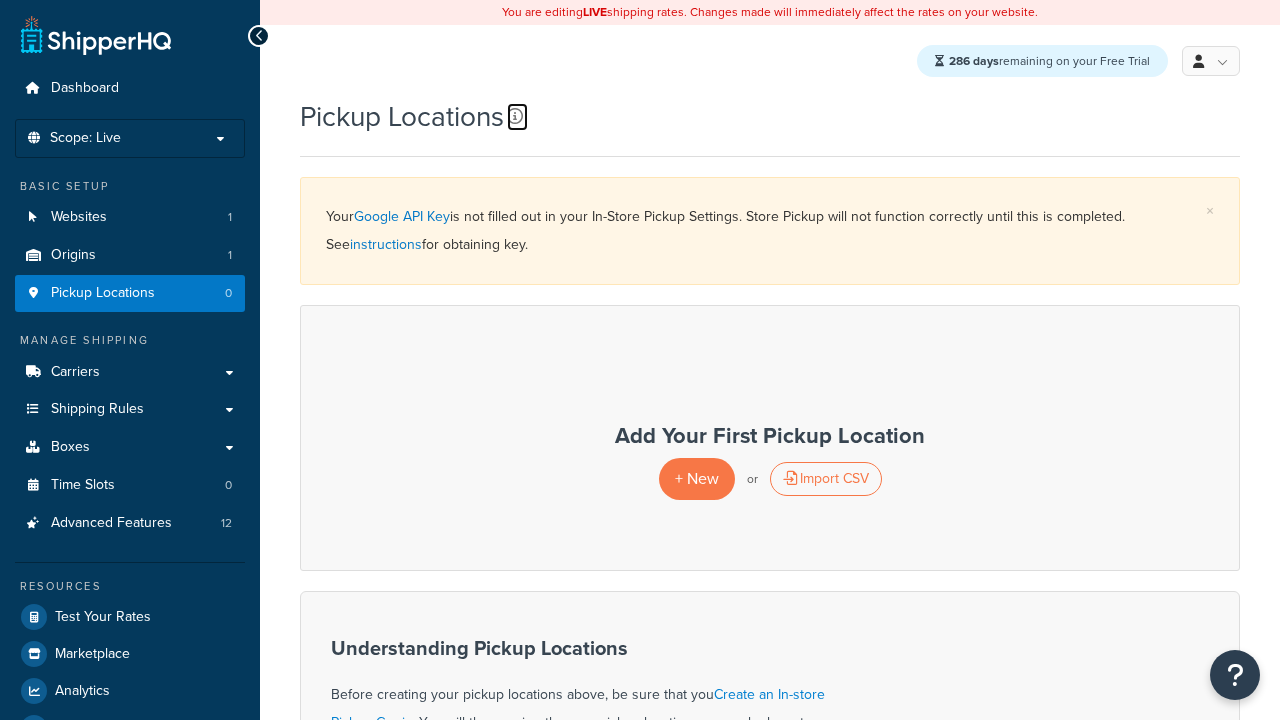 scroll, scrollTop: 0, scrollLeft: 0, axis: both 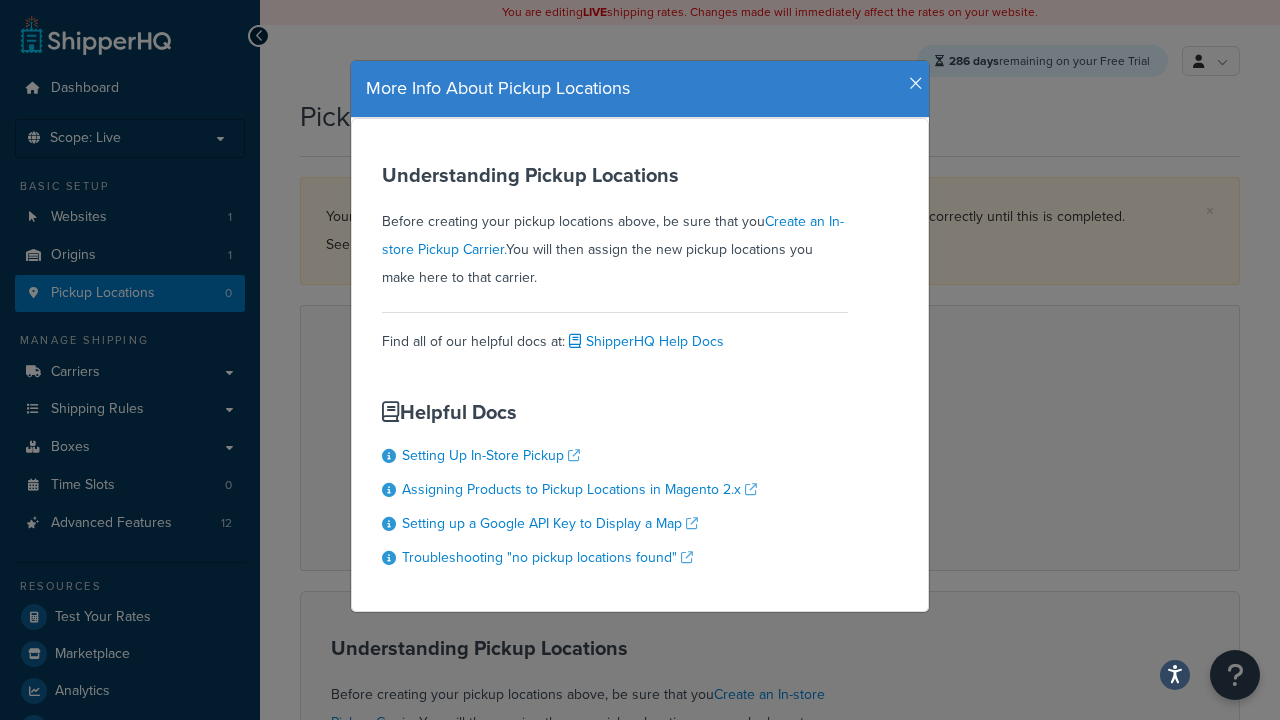 click at bounding box center (916, 84) 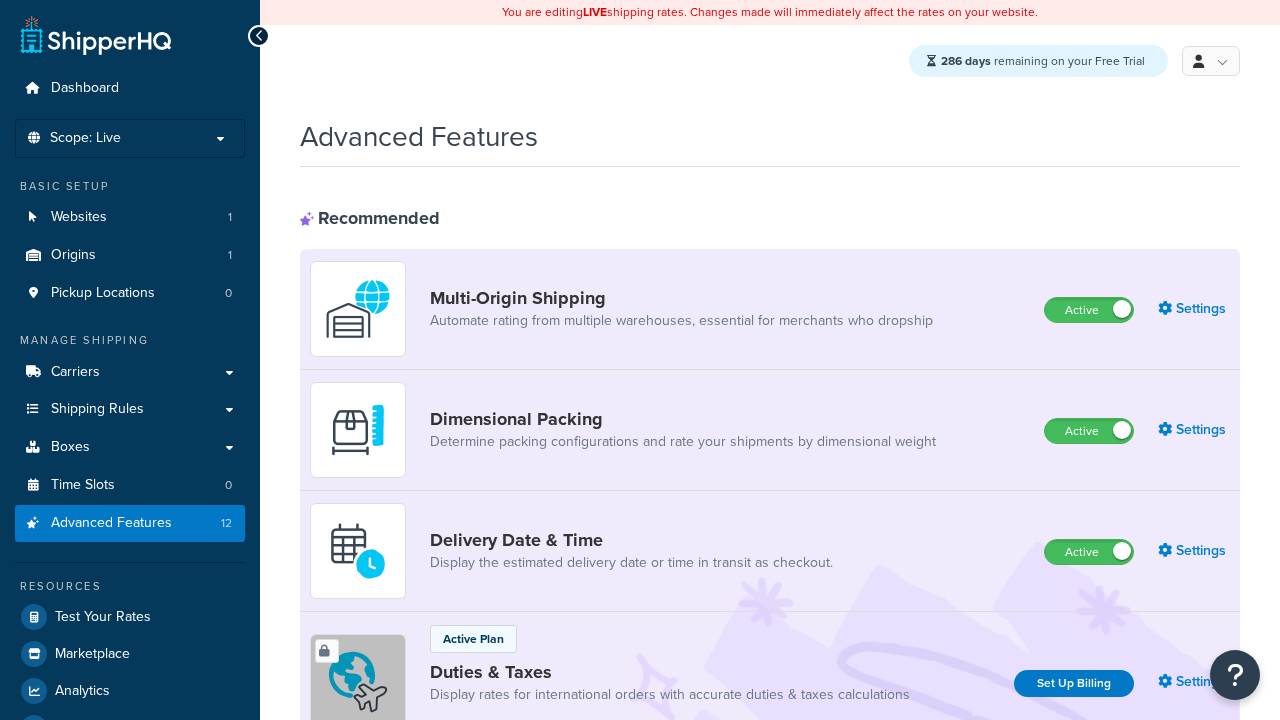 scroll, scrollTop: 0, scrollLeft: 0, axis: both 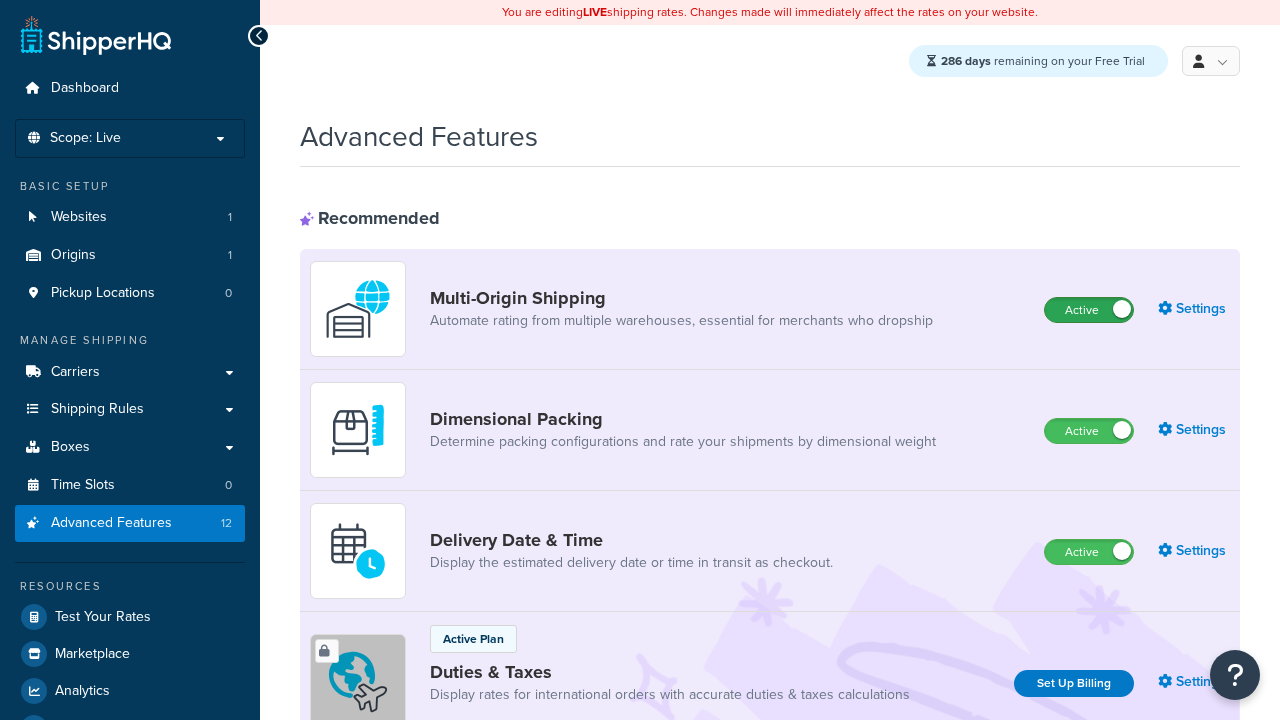 click on "Active" at bounding box center (1089, 310) 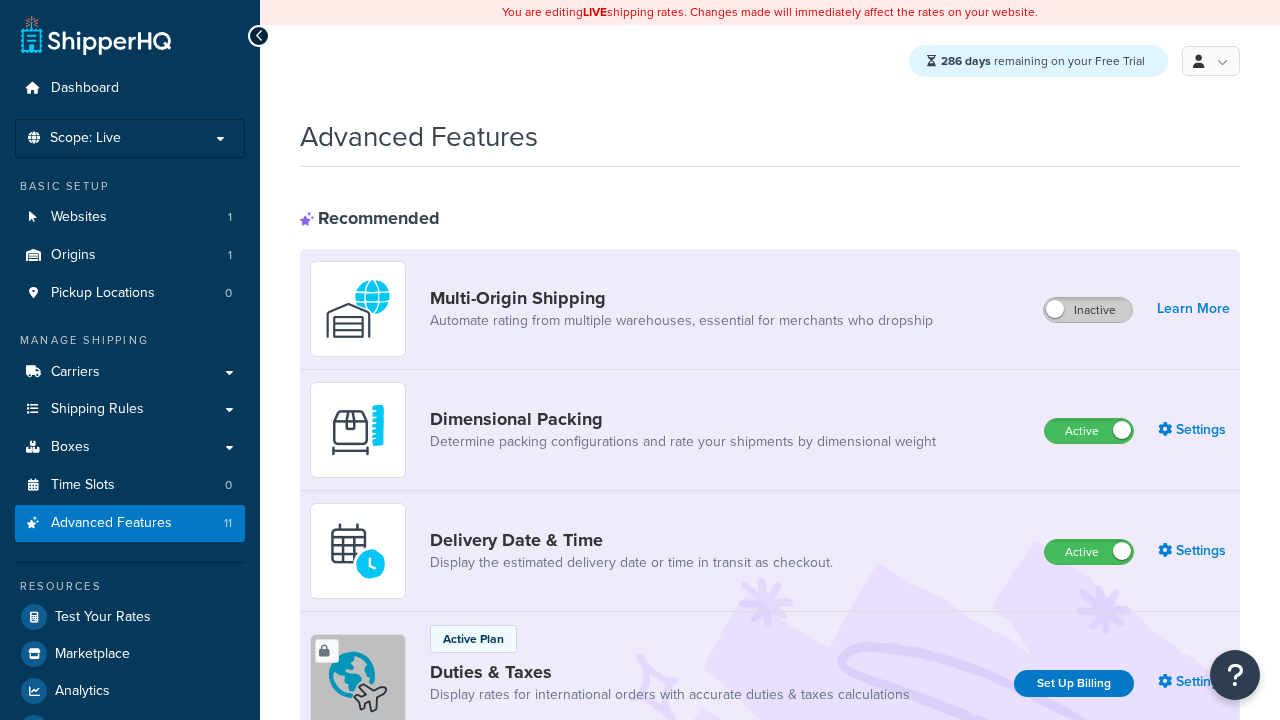 scroll, scrollTop: 0, scrollLeft: 0, axis: both 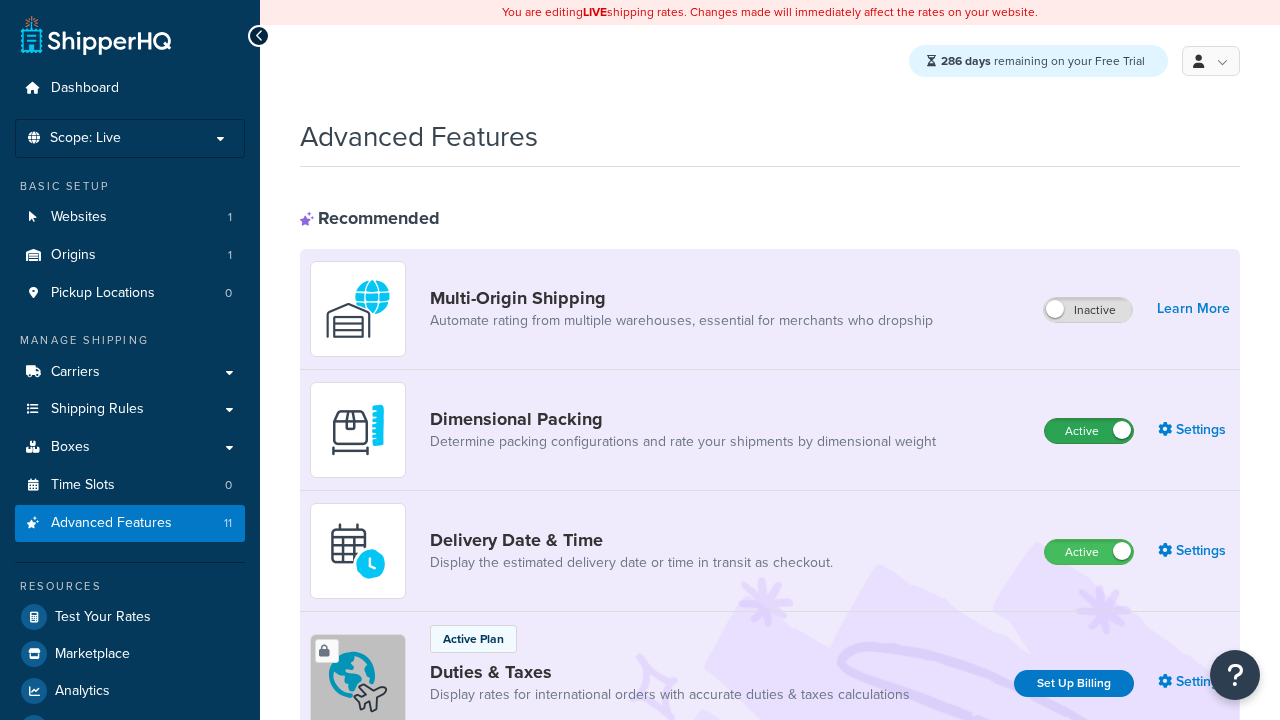 click on "Active" at bounding box center (1089, 431) 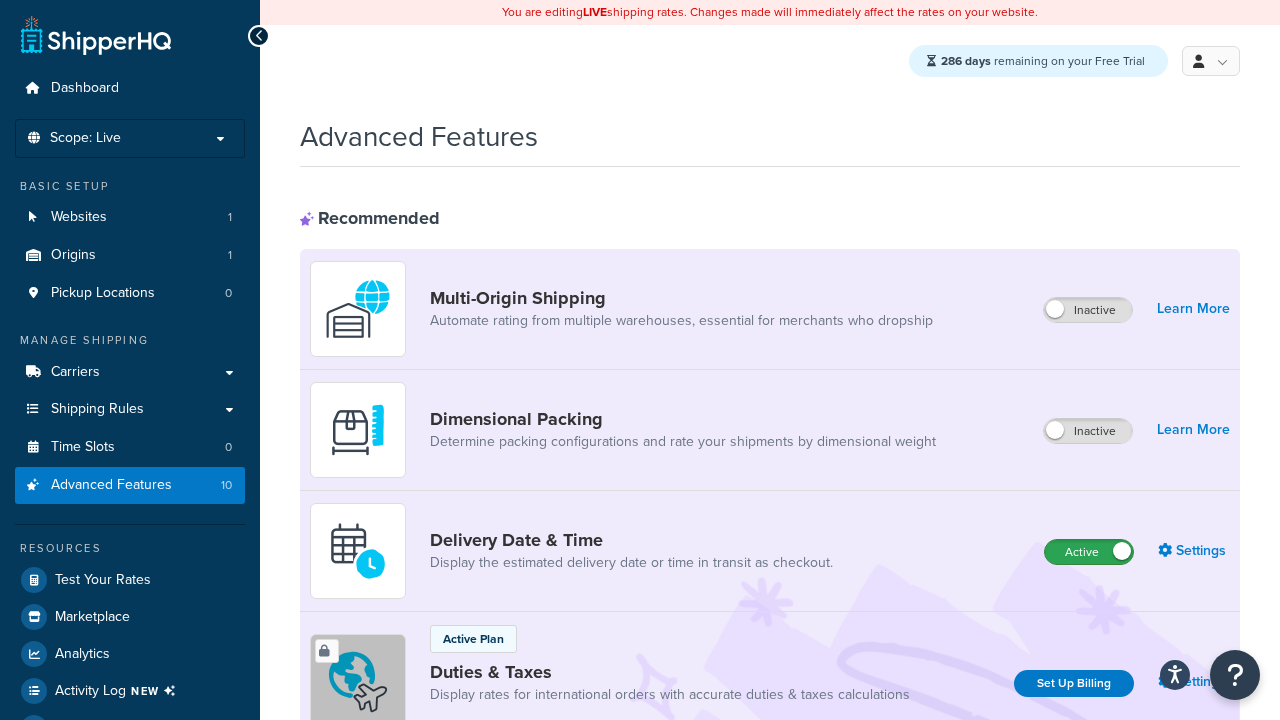 click on "Active" at bounding box center [1089, 552] 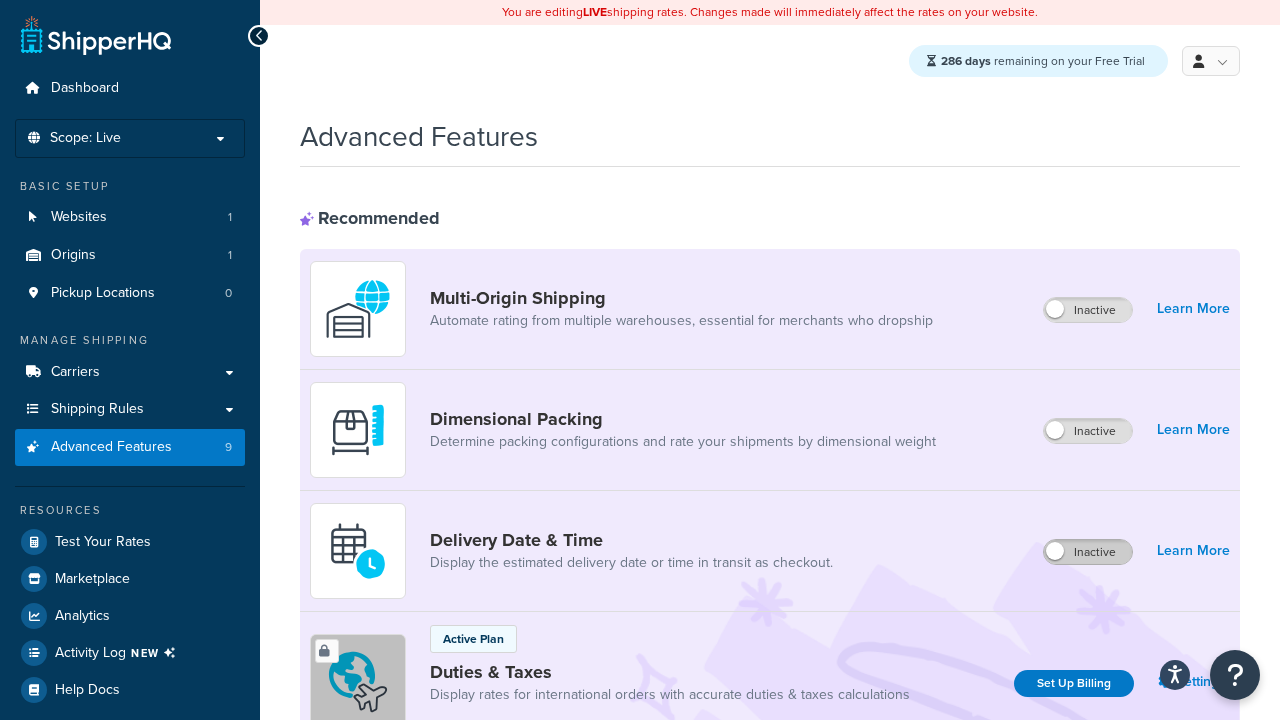 click on "Active" at bounding box center [1089, 887] 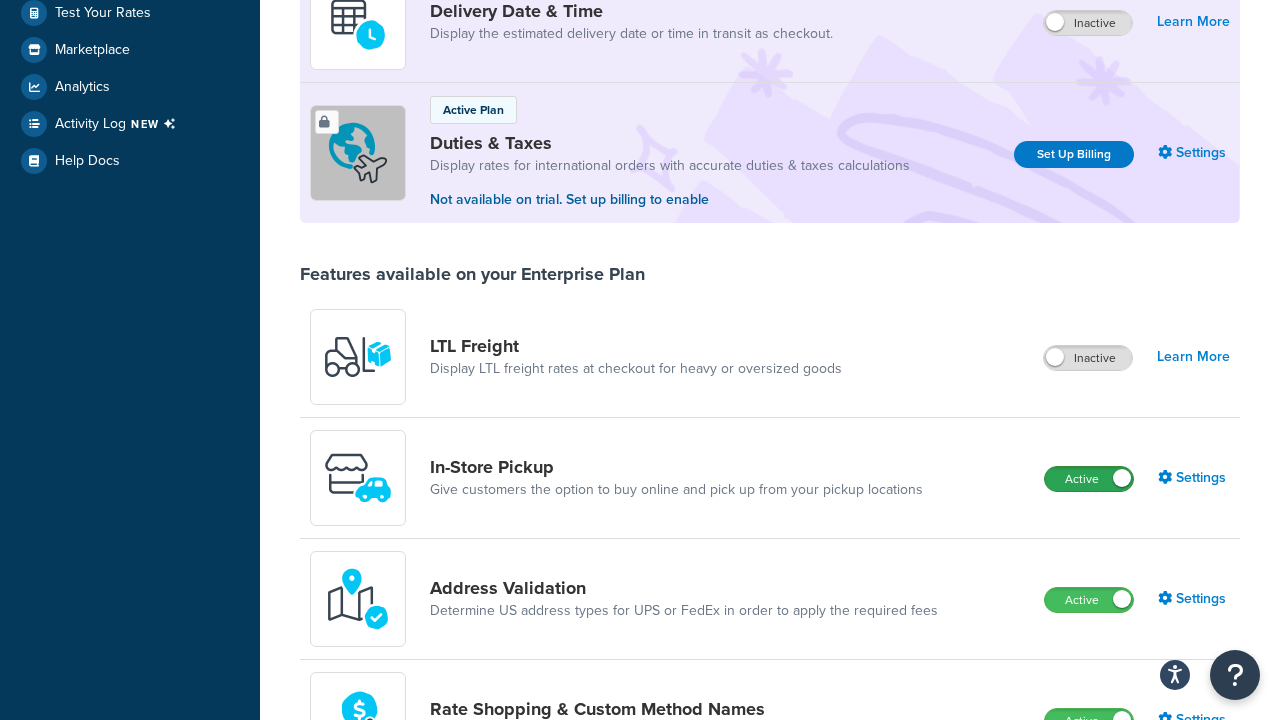 click on "Active" at bounding box center [1089, 479] 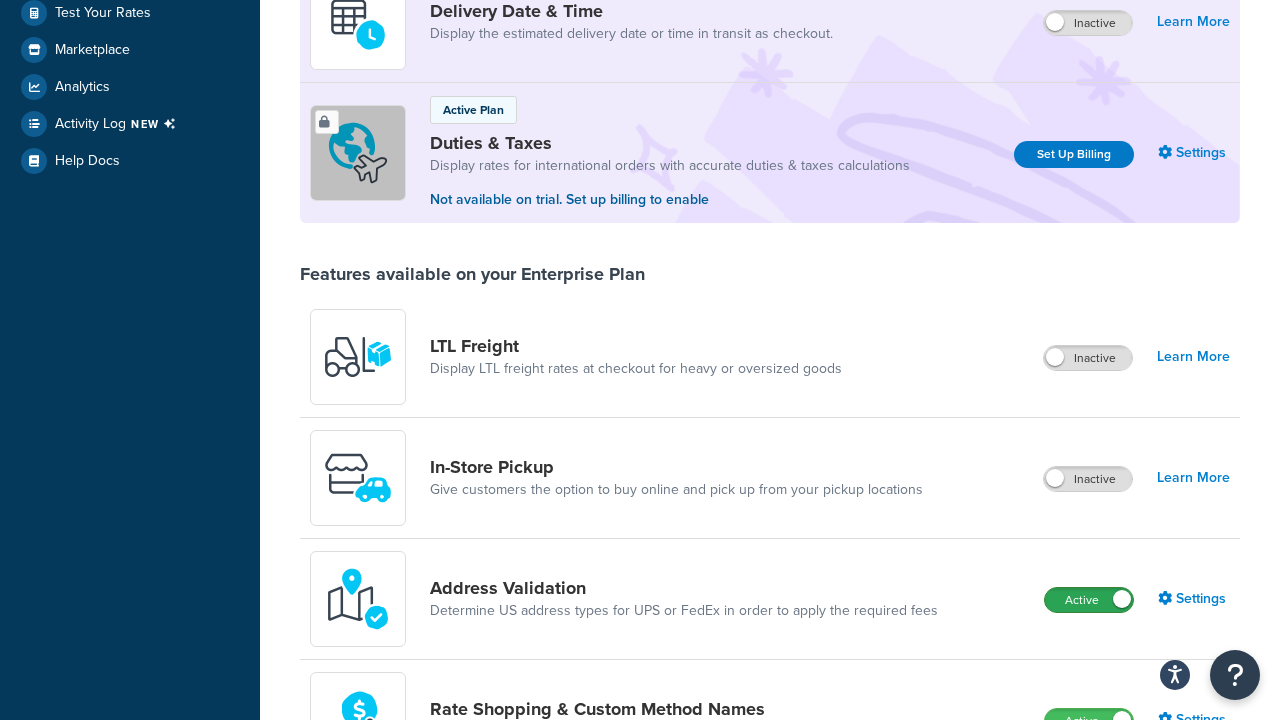 click on "Active" at bounding box center [1089, 600] 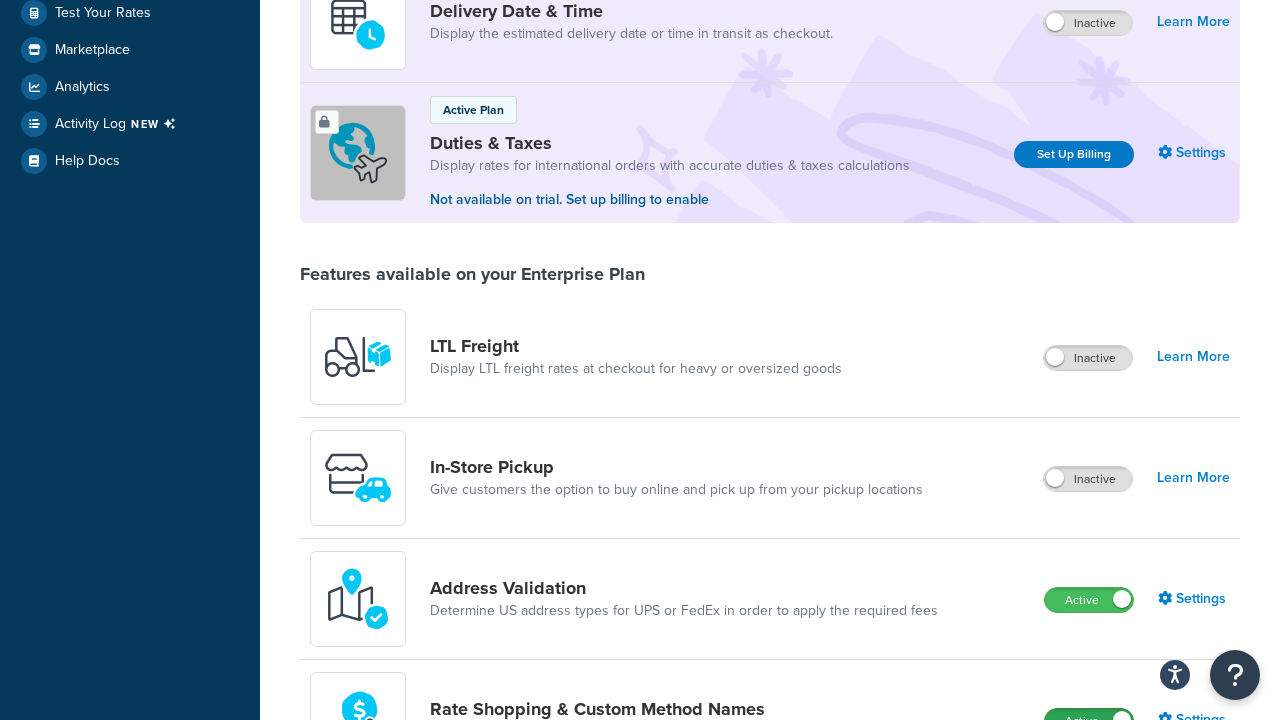 click on "Active" at bounding box center (1089, 721) 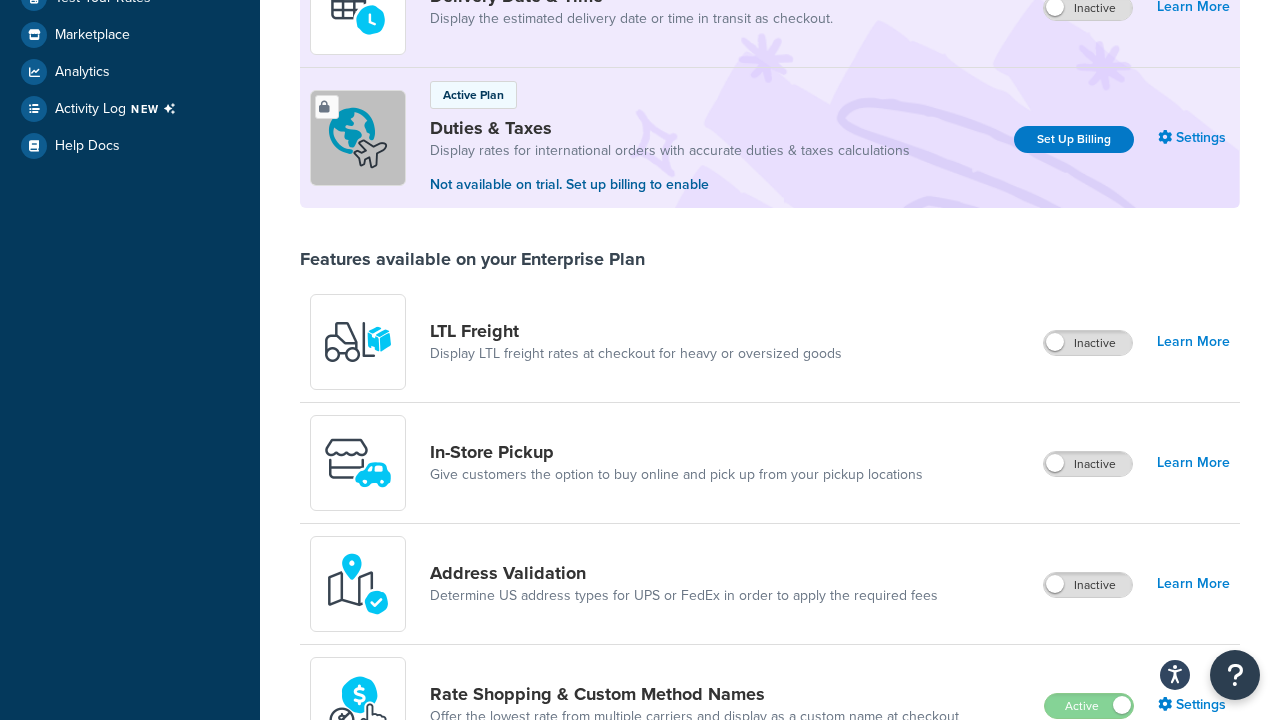 click on "Active" at bounding box center [1088, 827] 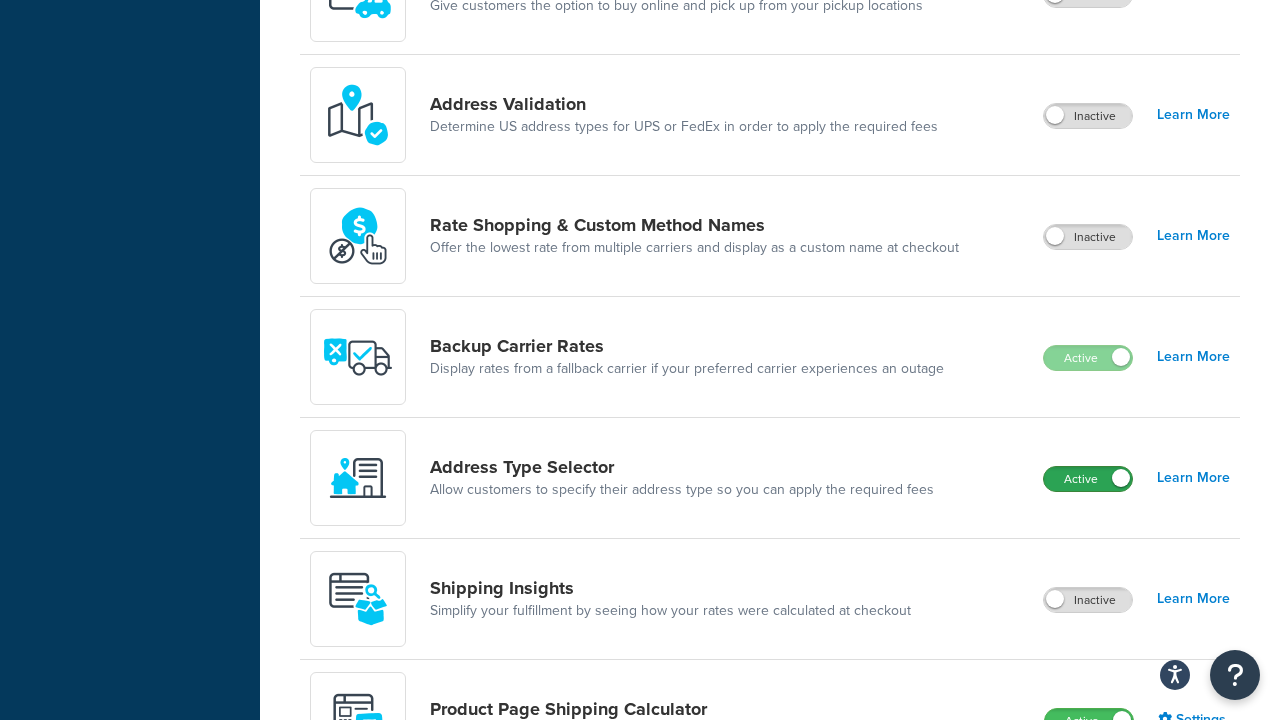 click on "Active" at bounding box center (1088, 479) 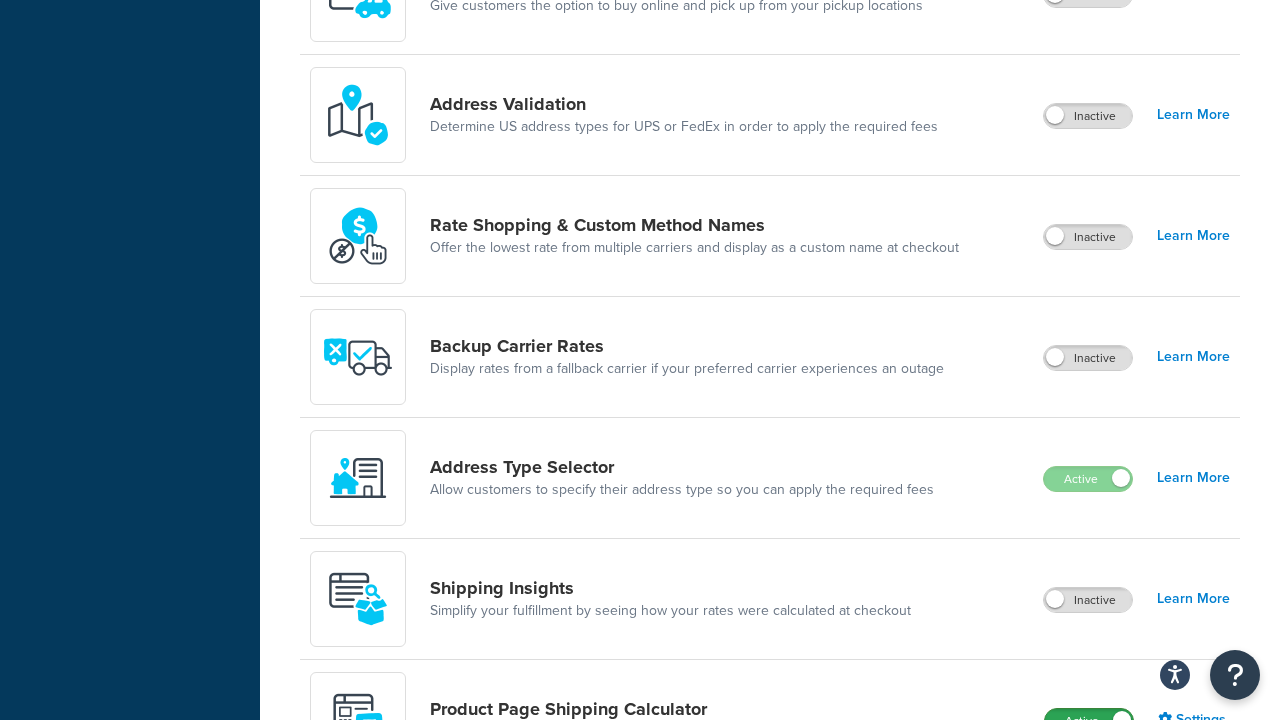 click on "Active" at bounding box center (1089, 721) 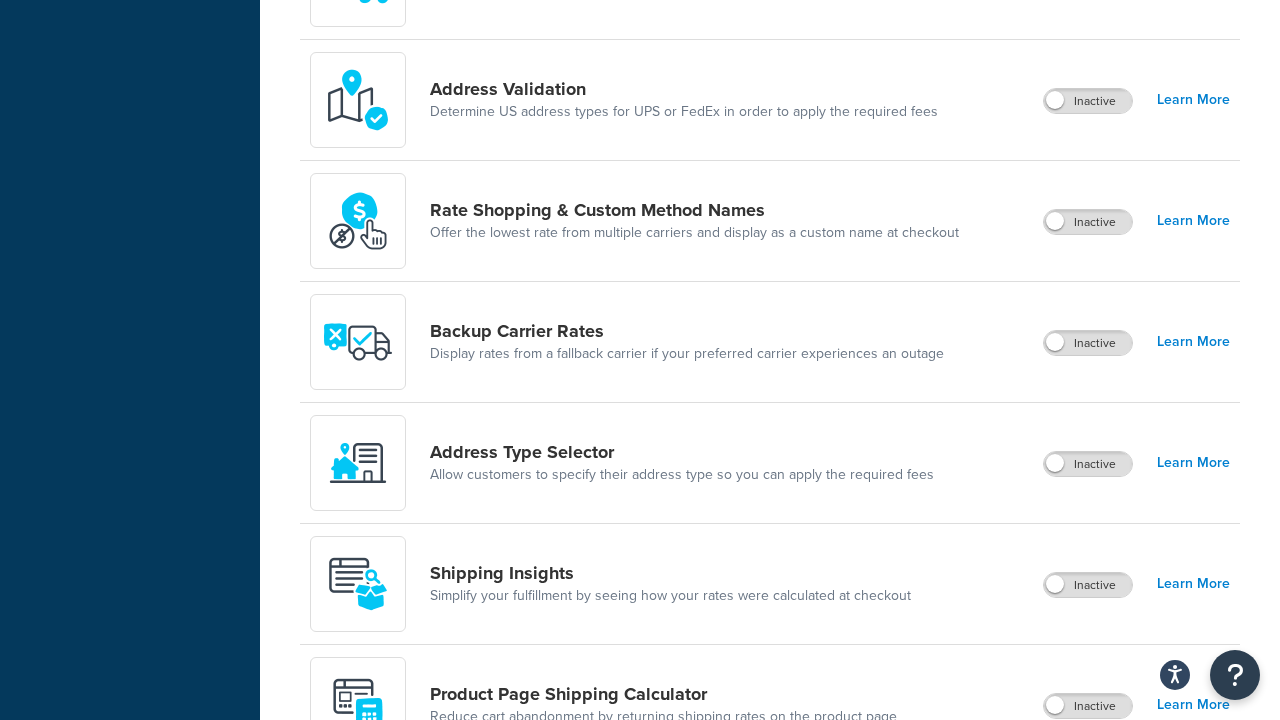 click on "Active" at bounding box center (1088, 827) 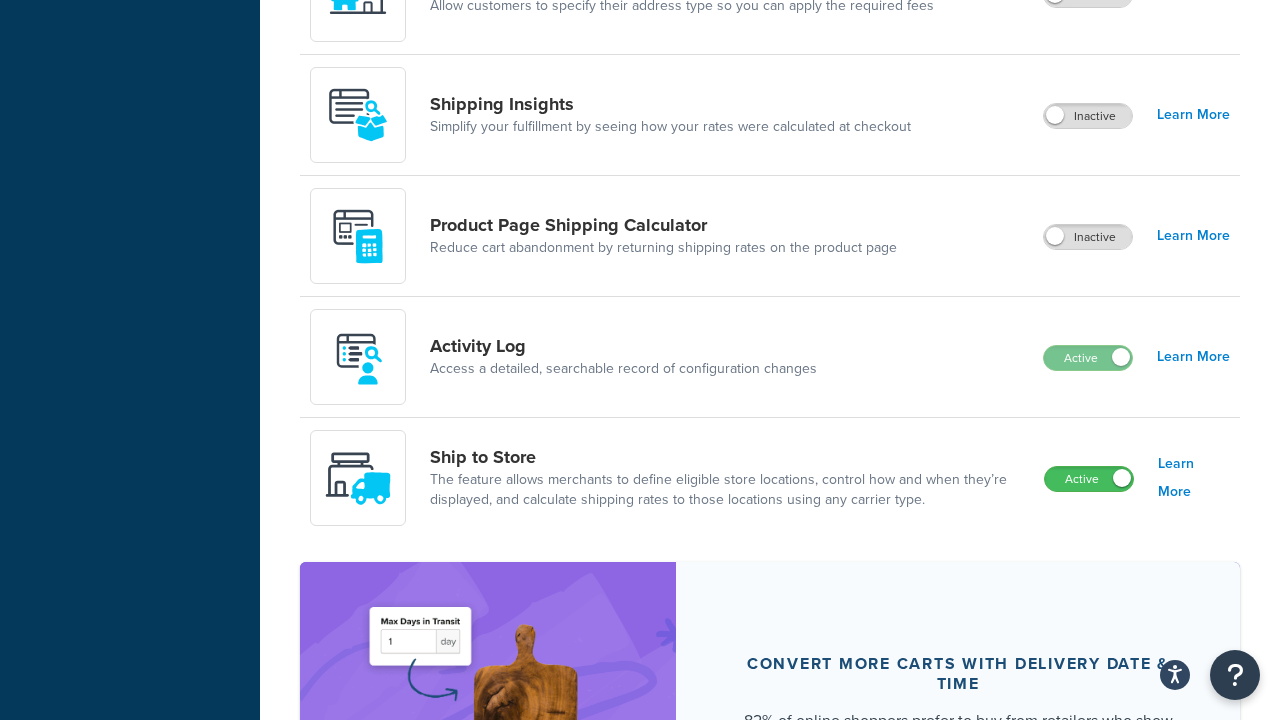 click on "Active" at bounding box center [1089, 479] 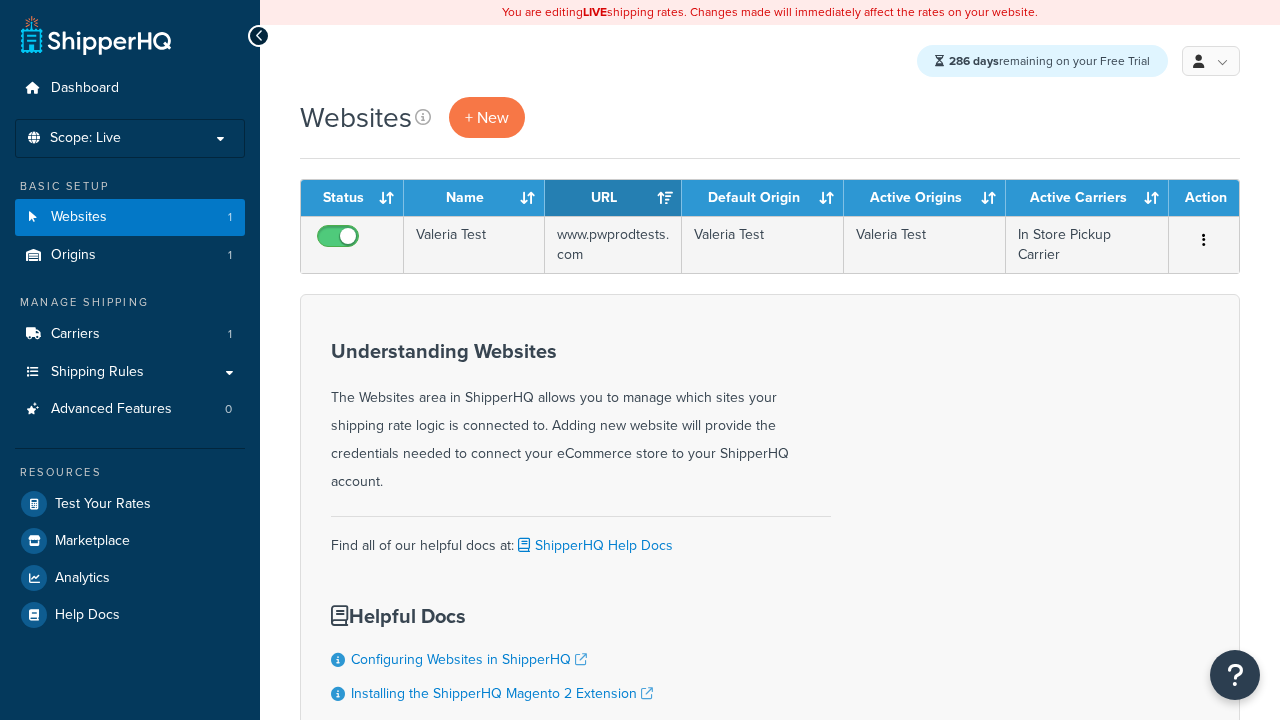 scroll, scrollTop: 0, scrollLeft: 0, axis: both 